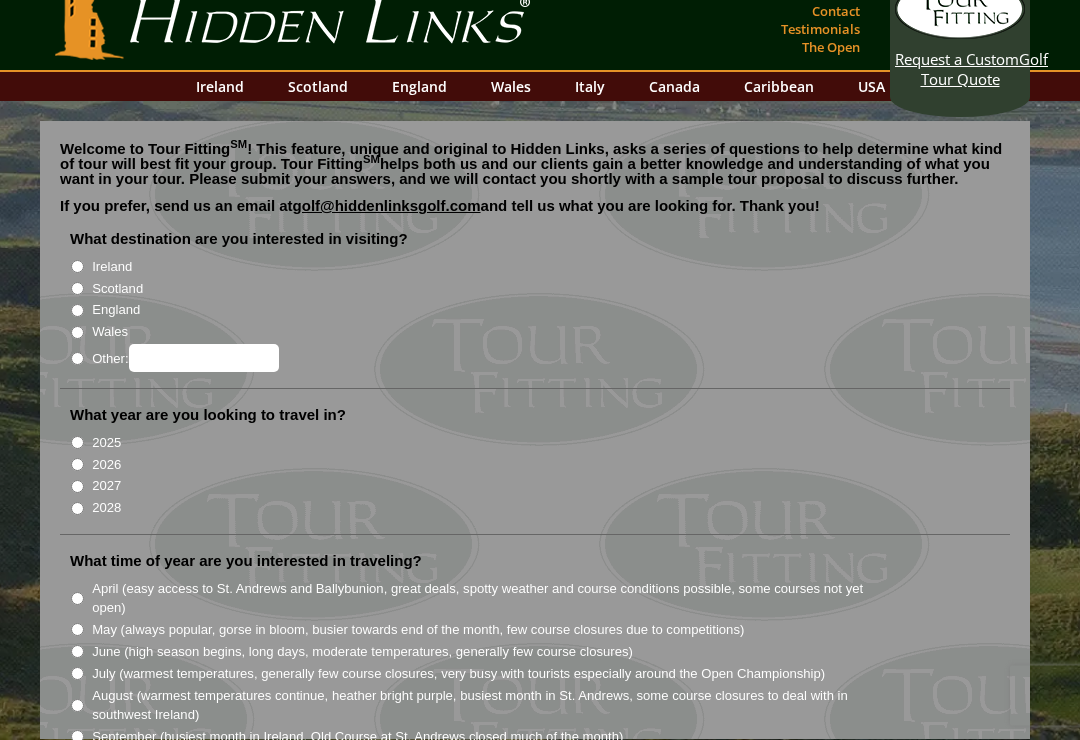 scroll, scrollTop: 26, scrollLeft: 0, axis: vertical 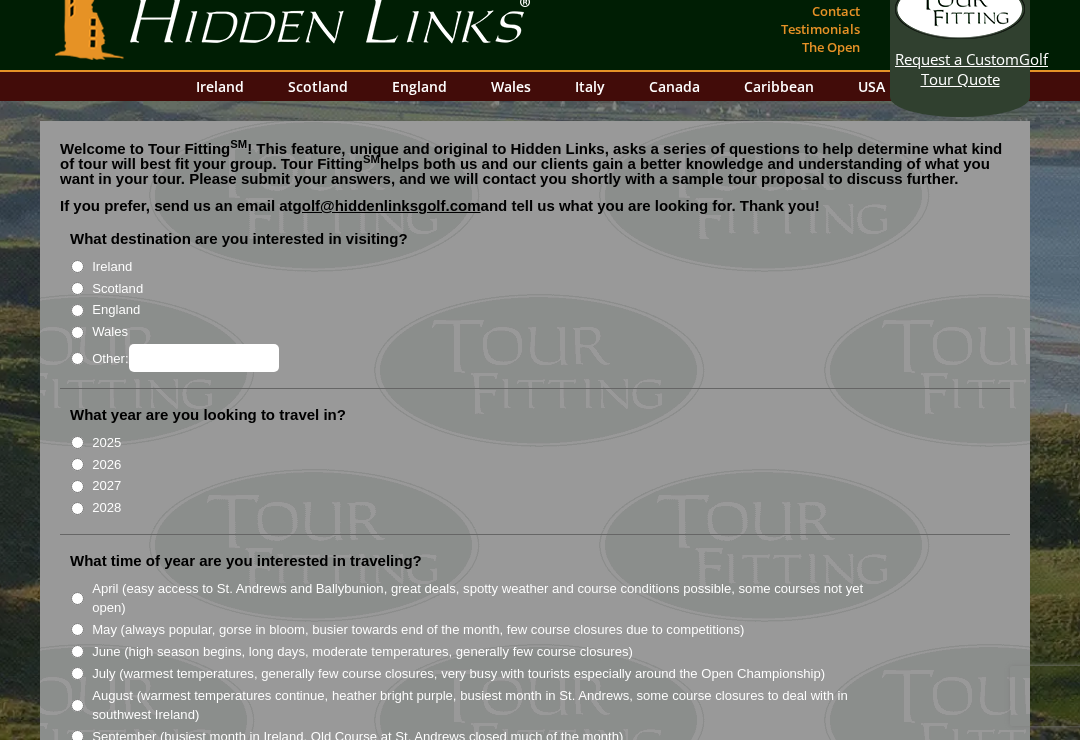 click on "Scotland" at bounding box center [77, 288] 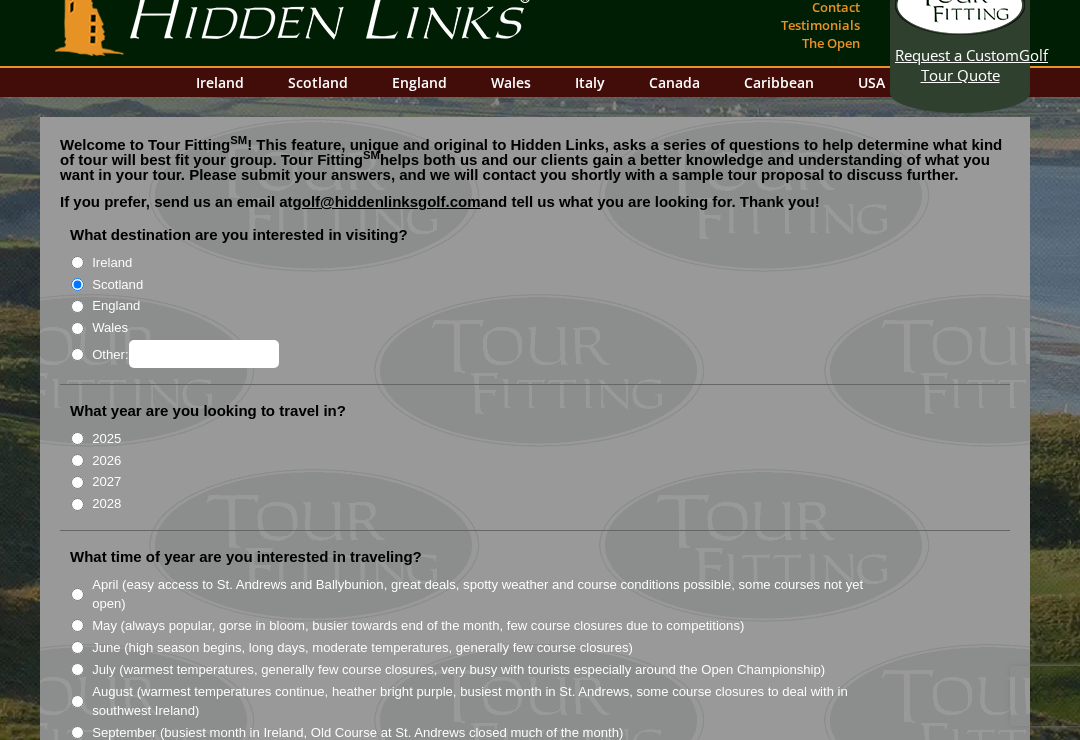 scroll, scrollTop: 38, scrollLeft: 0, axis: vertical 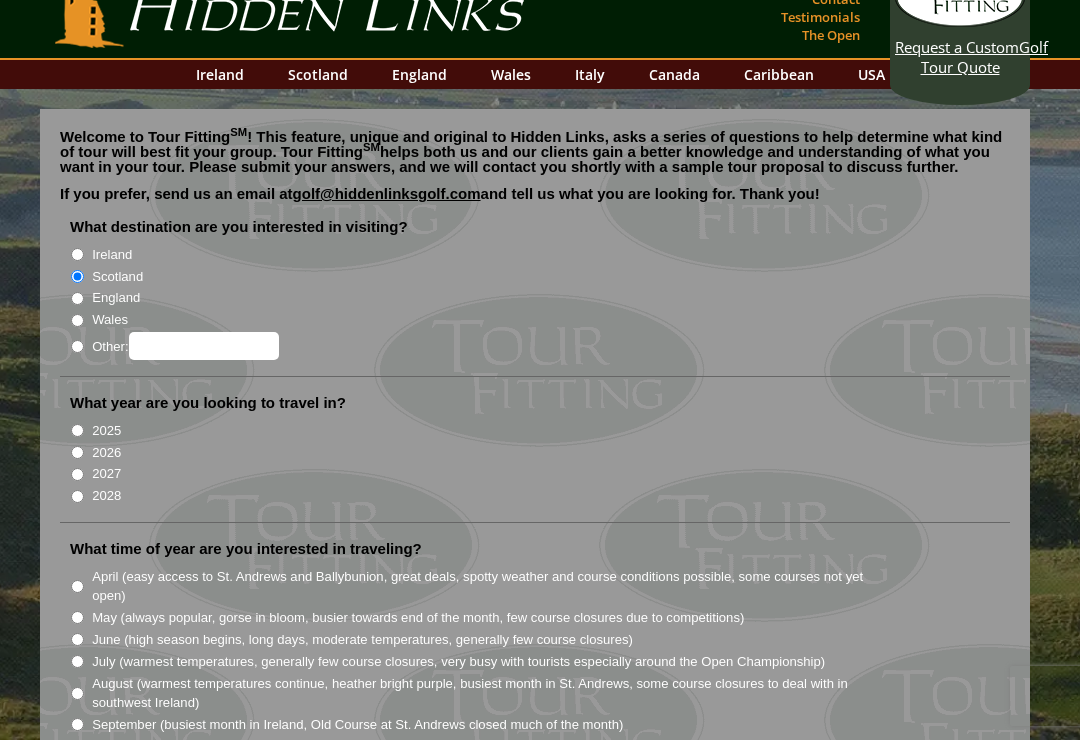 click on "Ireland" at bounding box center (77, 254) 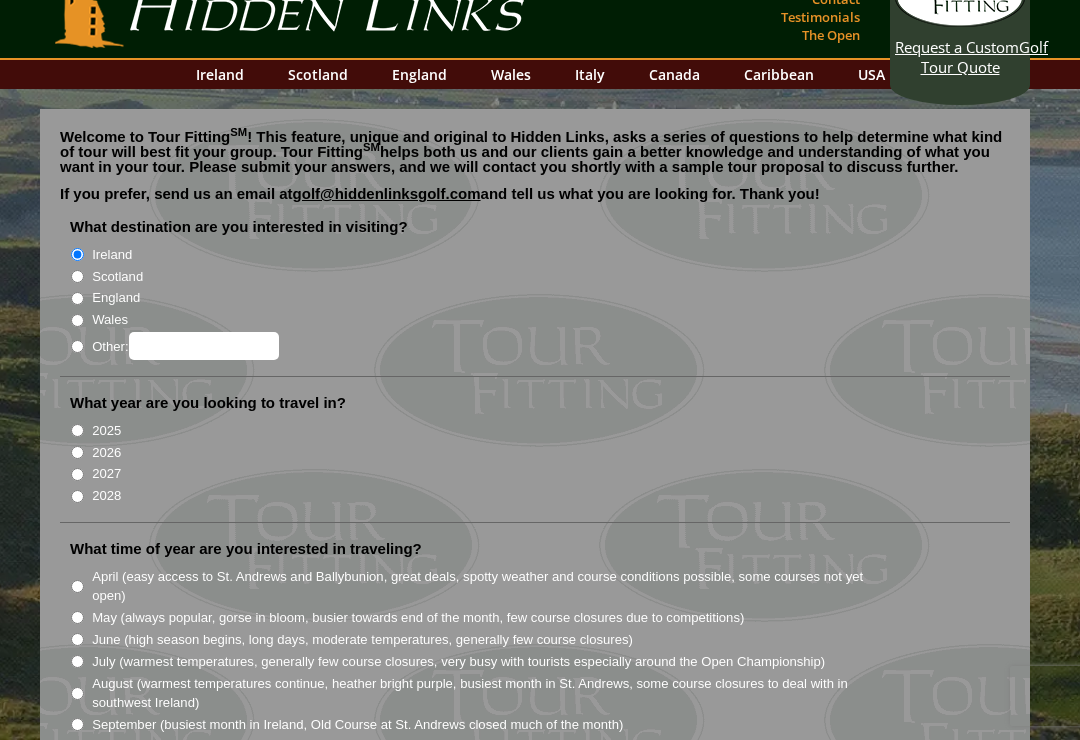click on "Scotland" at bounding box center (77, 276) 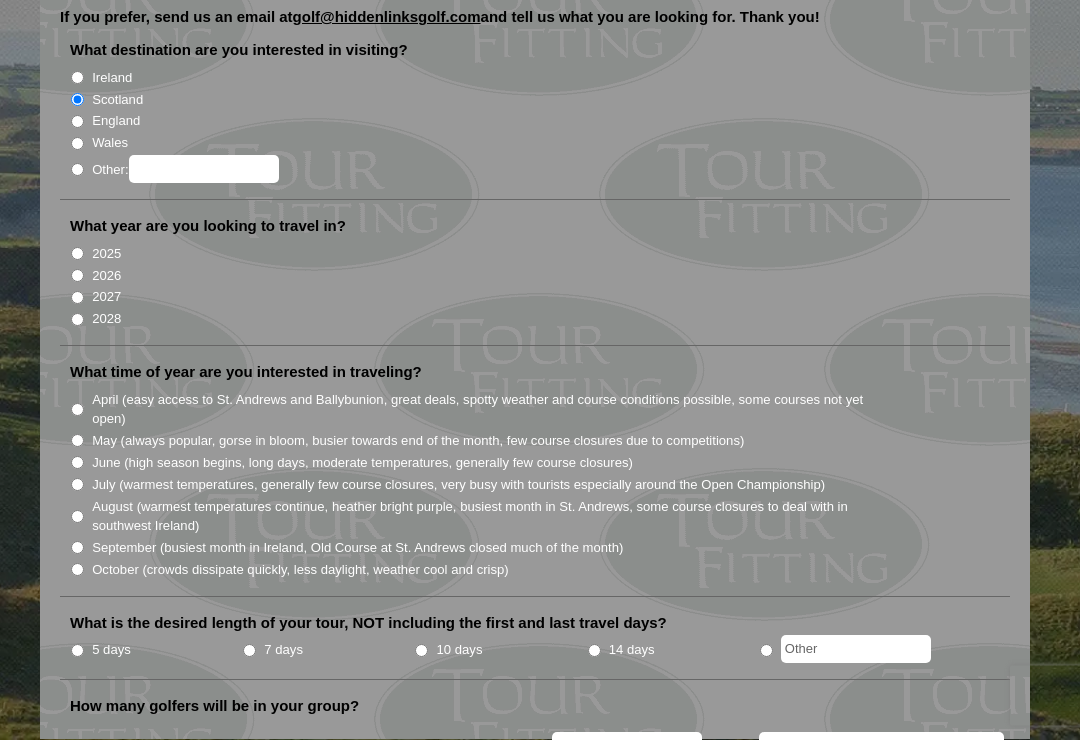 scroll, scrollTop: 219, scrollLeft: 0, axis: vertical 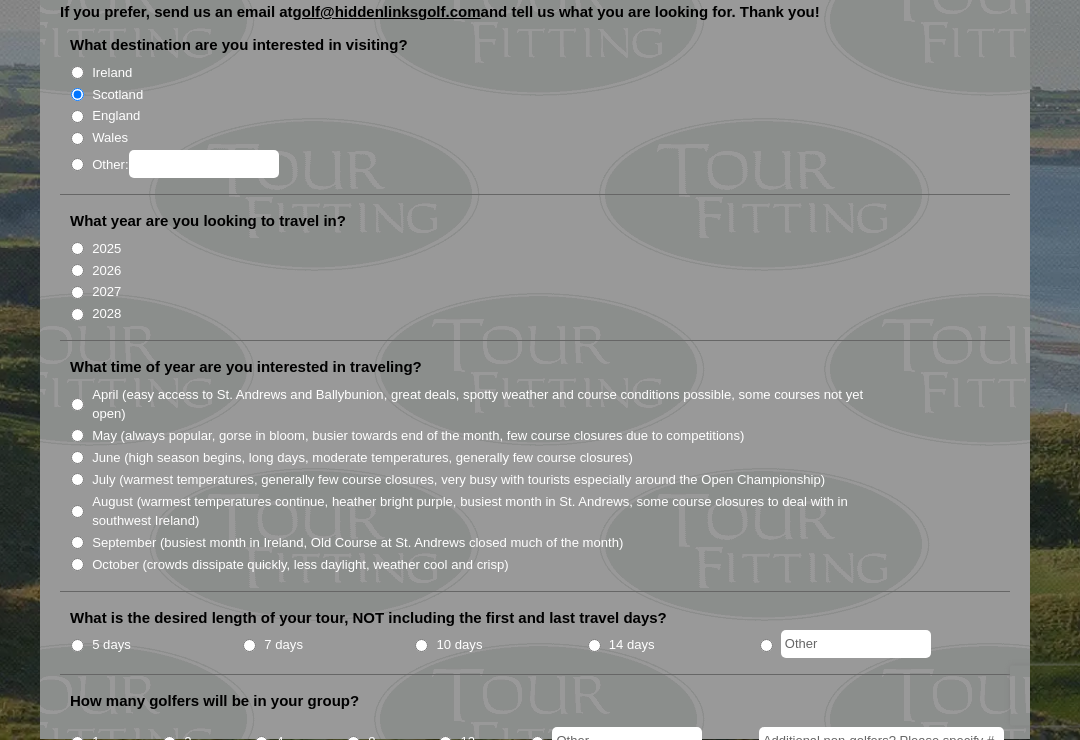 click on "2026" at bounding box center (77, 271) 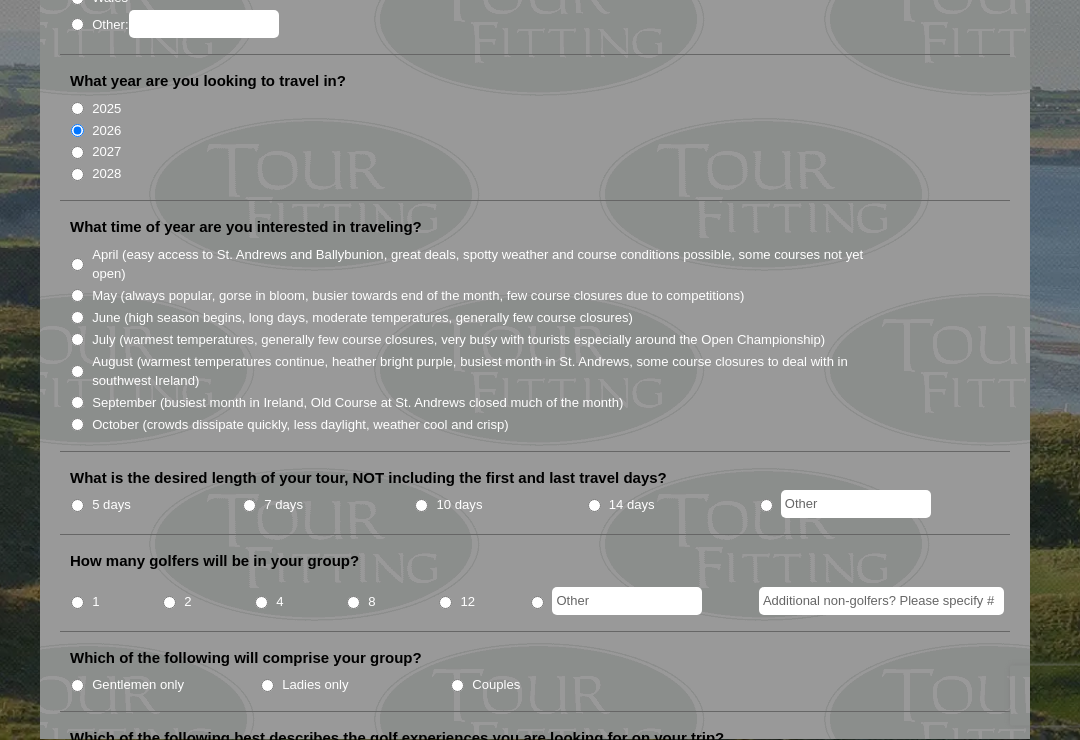 scroll, scrollTop: 359, scrollLeft: 0, axis: vertical 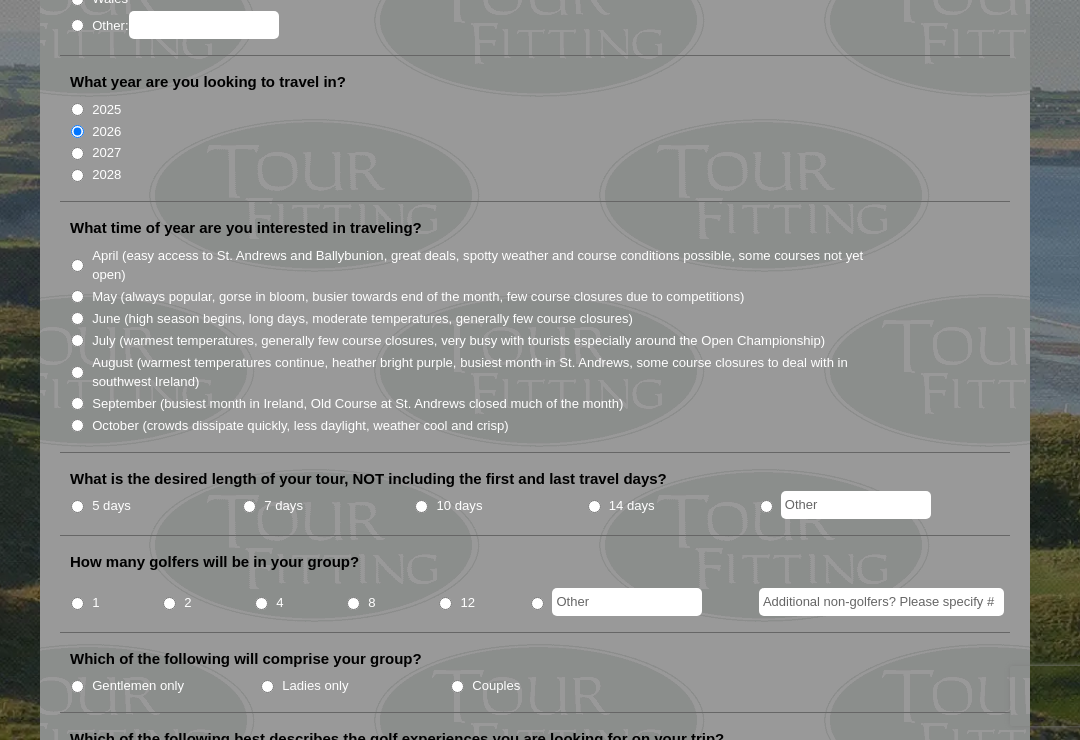 click on "May (always popular, gorse in bloom, busier towards end of the month, few course closures due to competitions)" at bounding box center (77, 296) 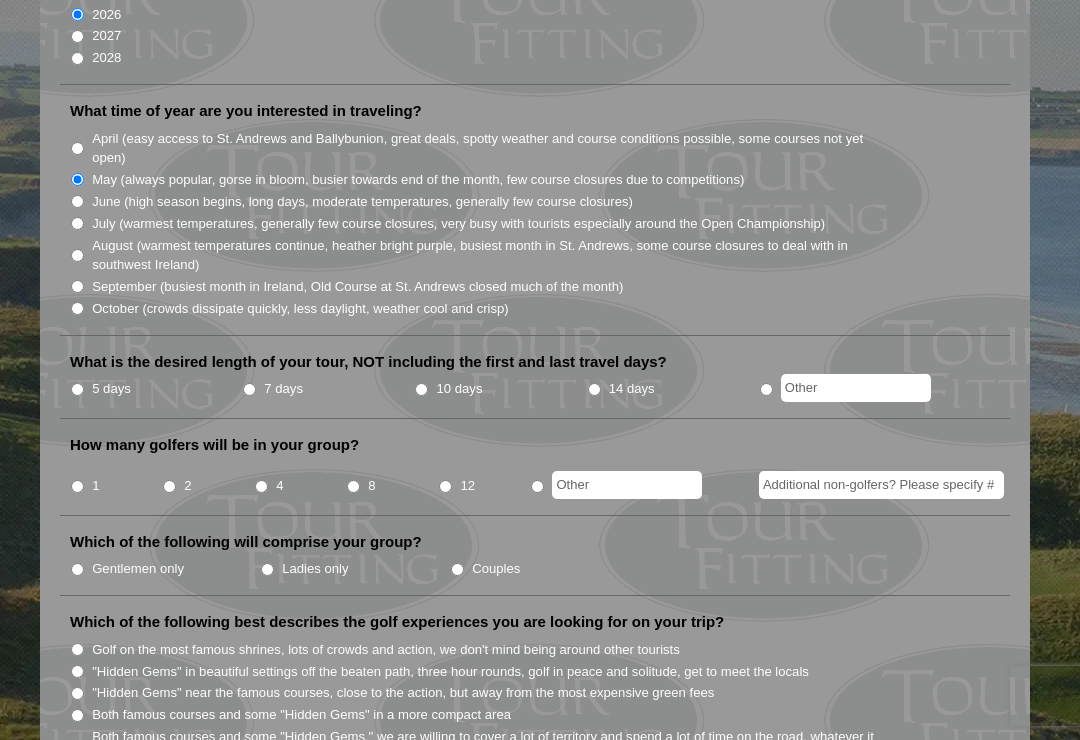 scroll, scrollTop: 500, scrollLeft: 0, axis: vertical 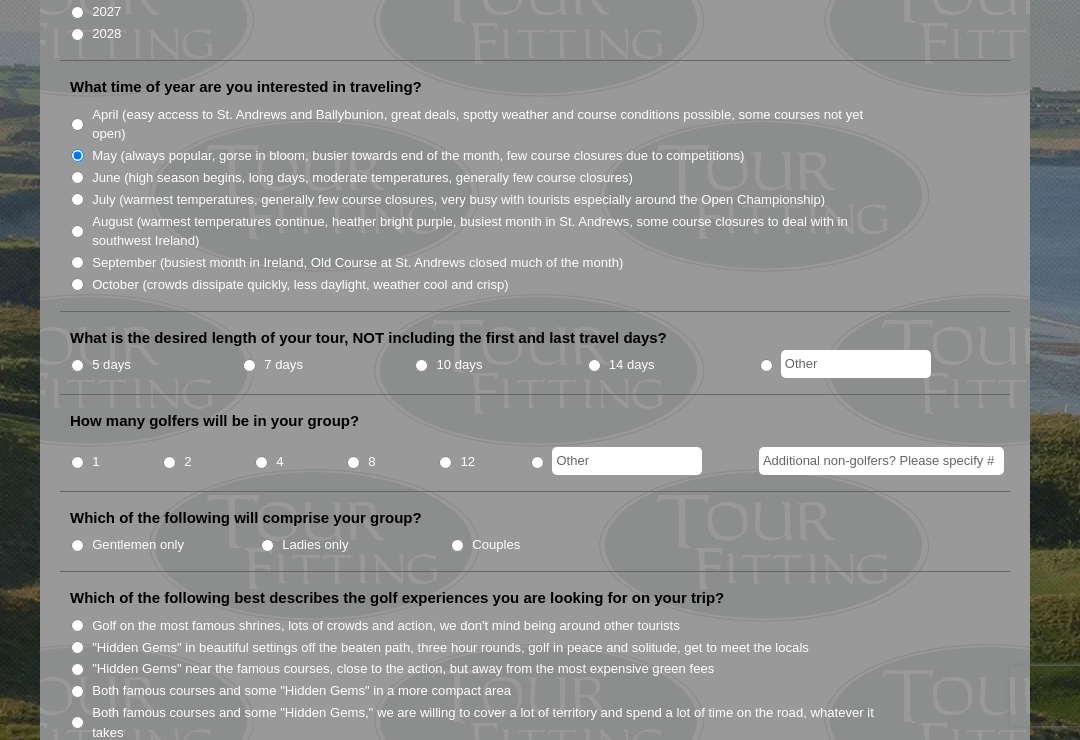 click on "7 days" at bounding box center (328, 365) 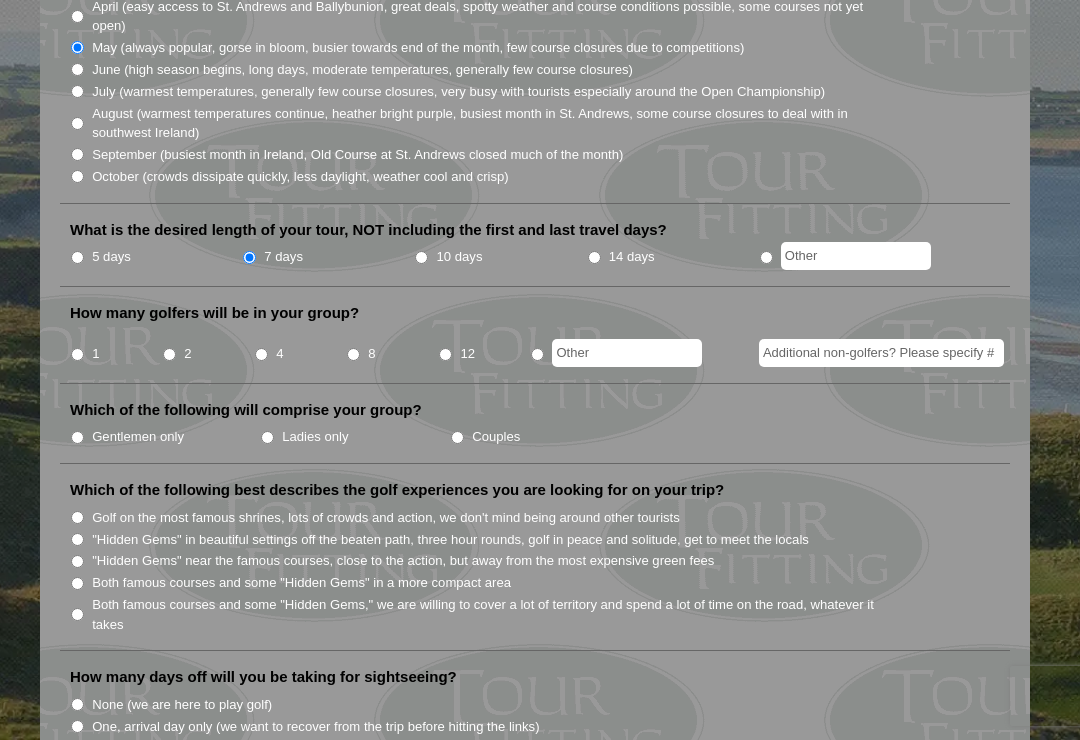 scroll, scrollTop: 609, scrollLeft: 0, axis: vertical 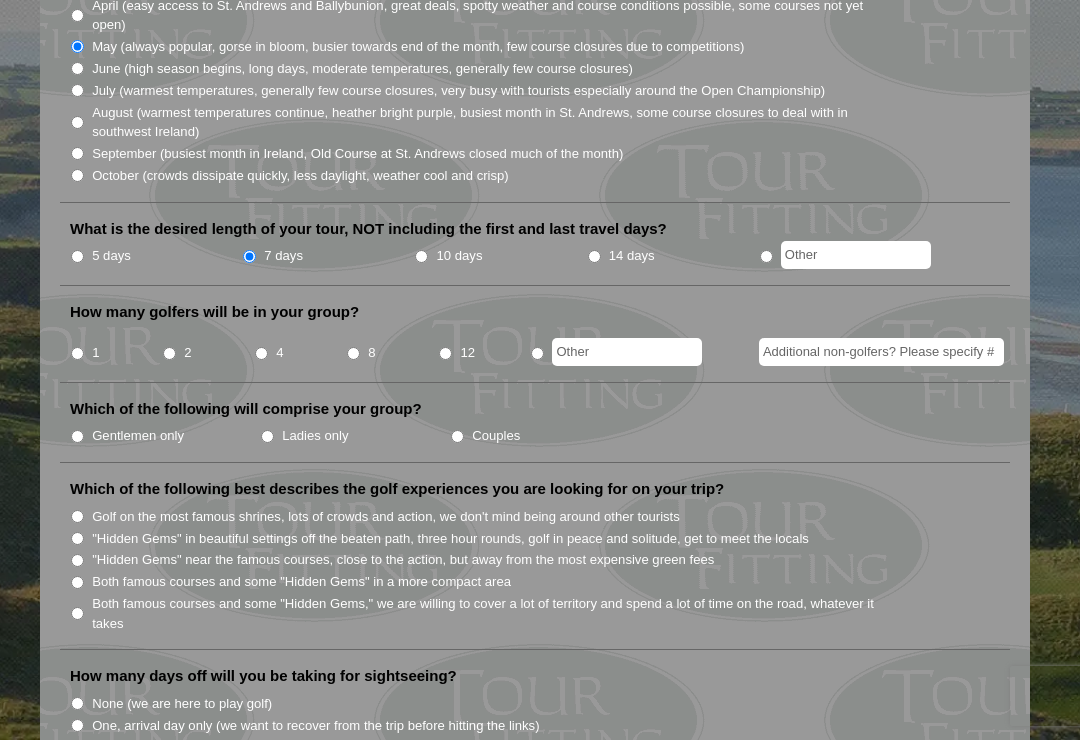 click on "4" at bounding box center [261, 353] 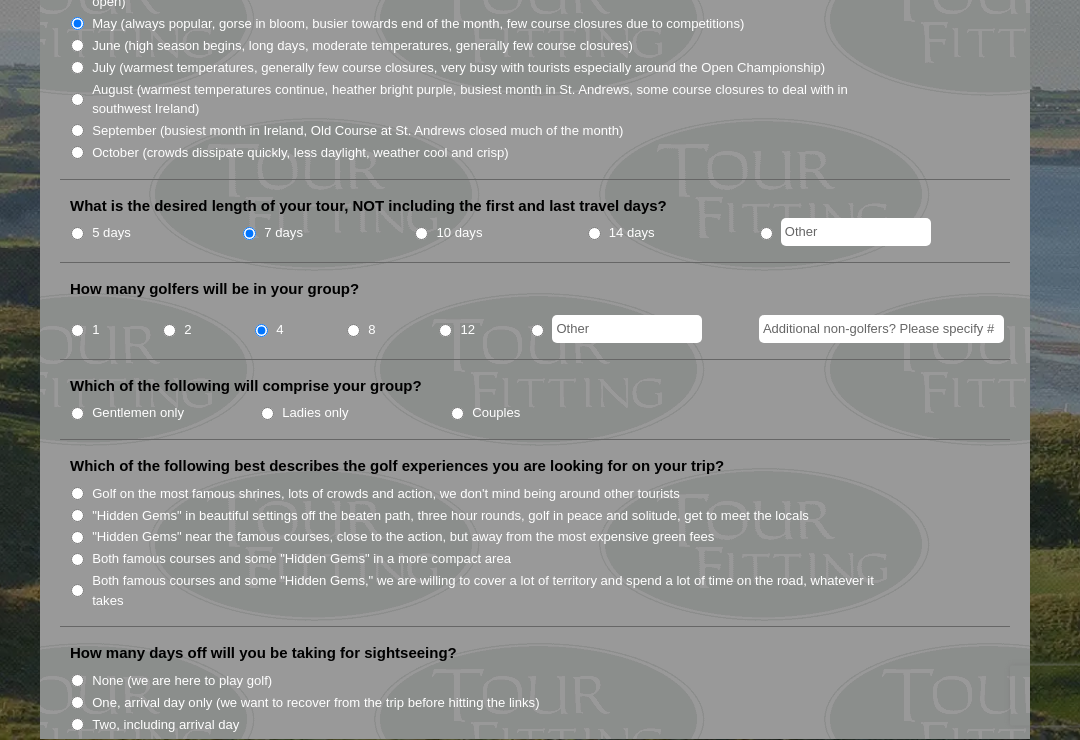 click on "Additional non-golfers? Please specify #" at bounding box center (881, 330) 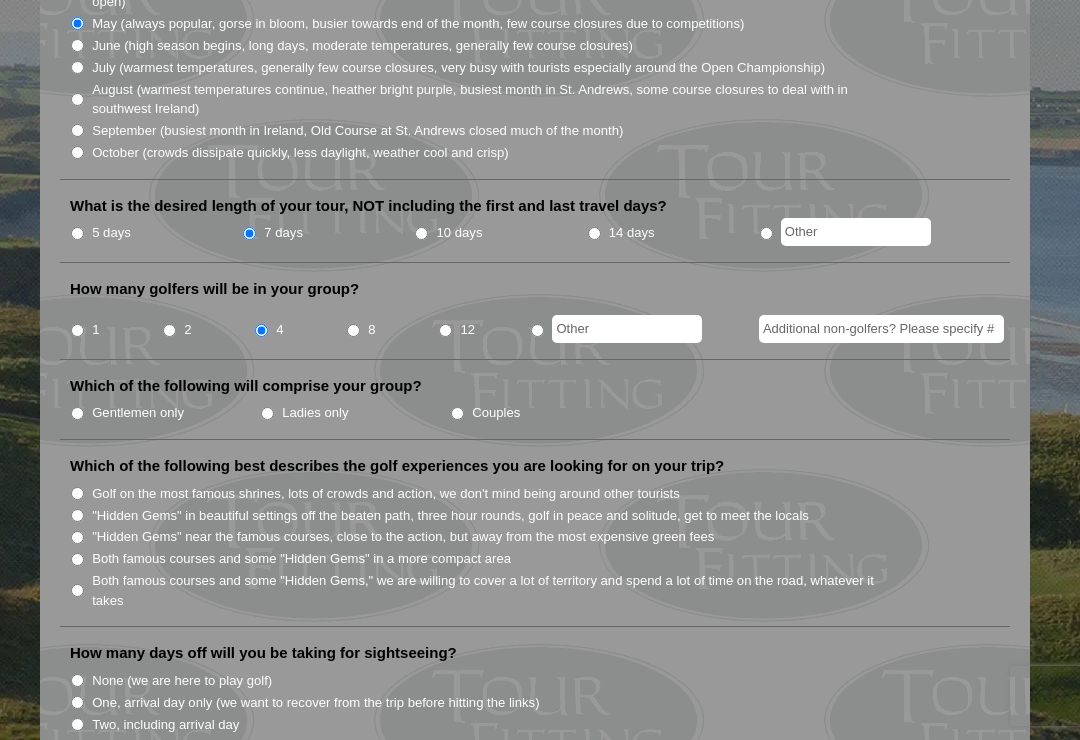 scroll, scrollTop: 631, scrollLeft: 0, axis: vertical 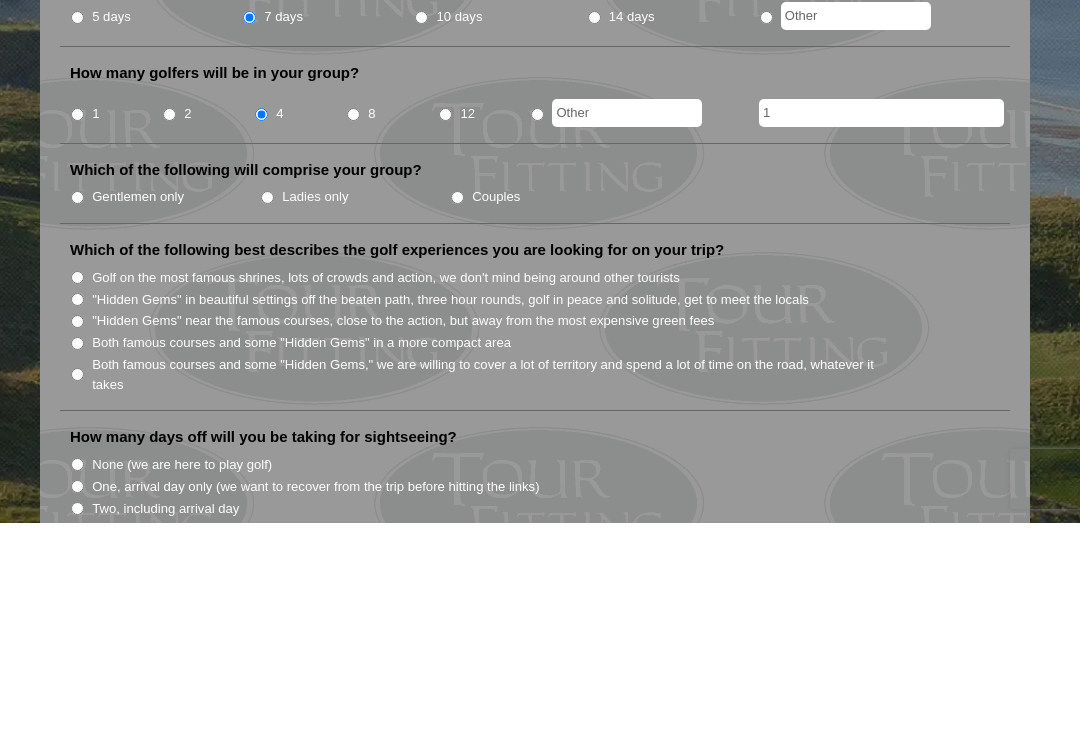 type on "1" 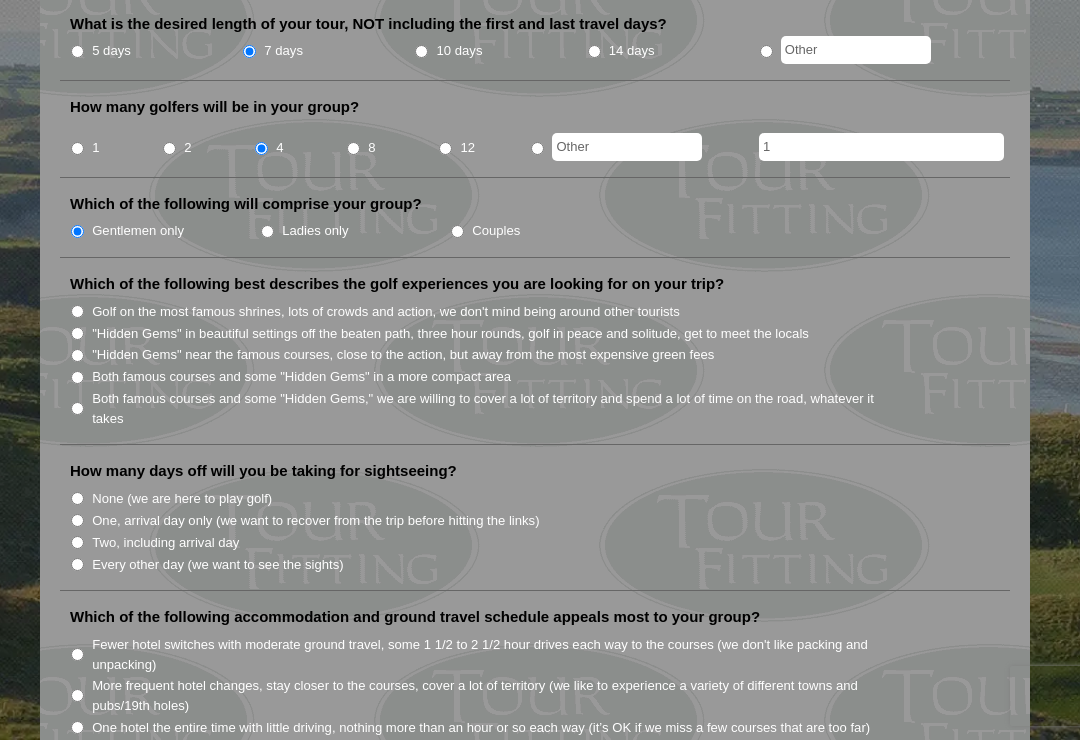 scroll, scrollTop: 807, scrollLeft: 0, axis: vertical 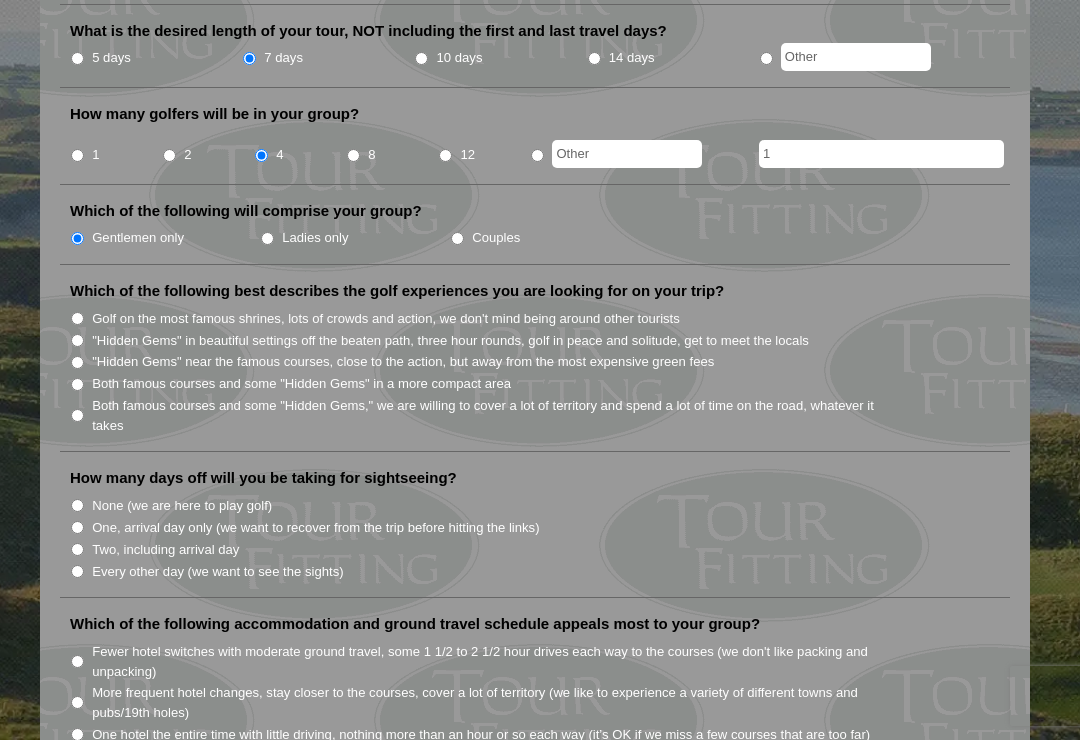 click on "Both famous courses and some "Hidden Gems" in a more compact area" at bounding box center [77, 384] 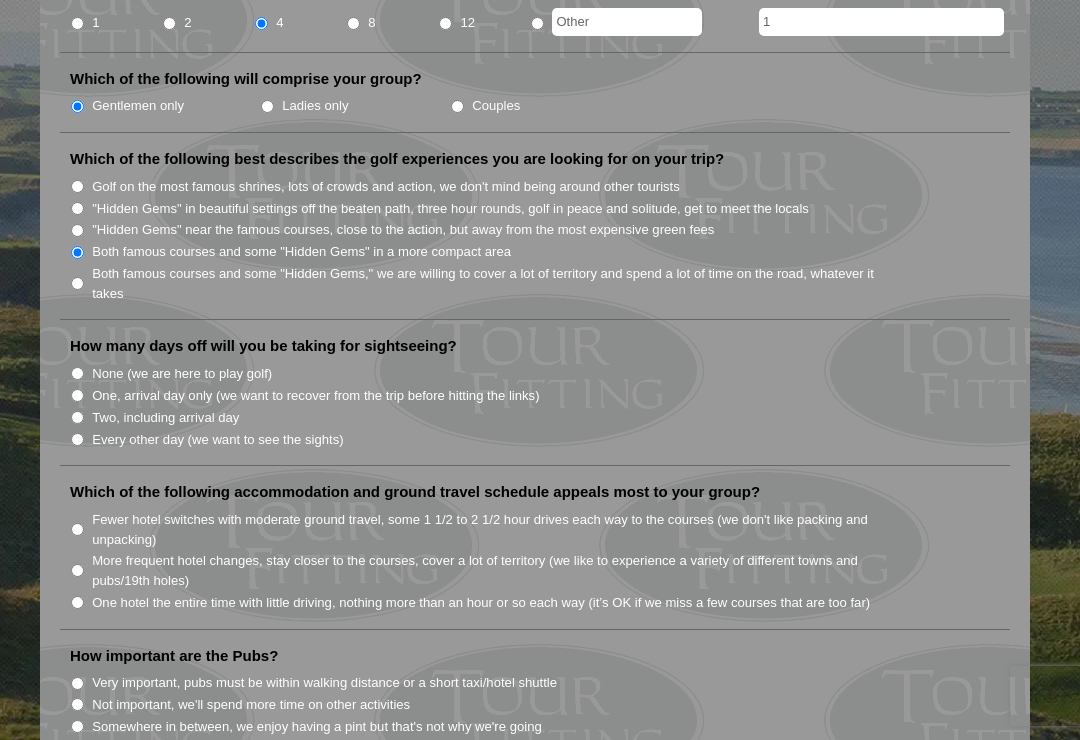 scroll, scrollTop: 1007, scrollLeft: 0, axis: vertical 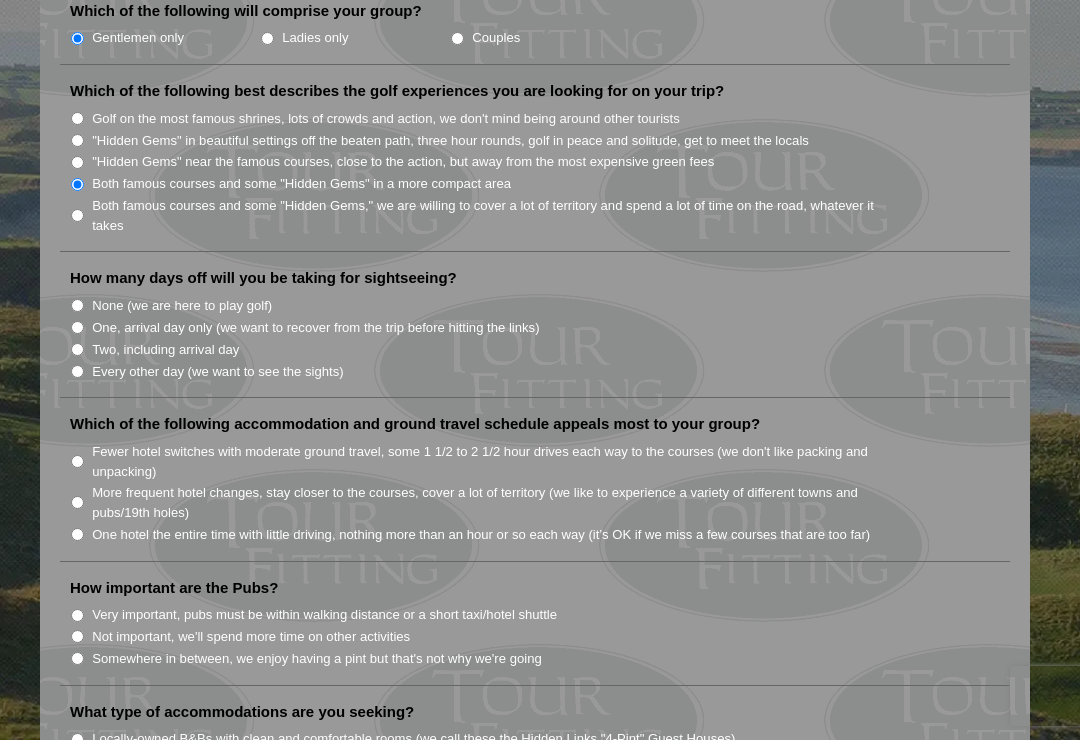 click on "Two, including arrival day" at bounding box center [77, 349] 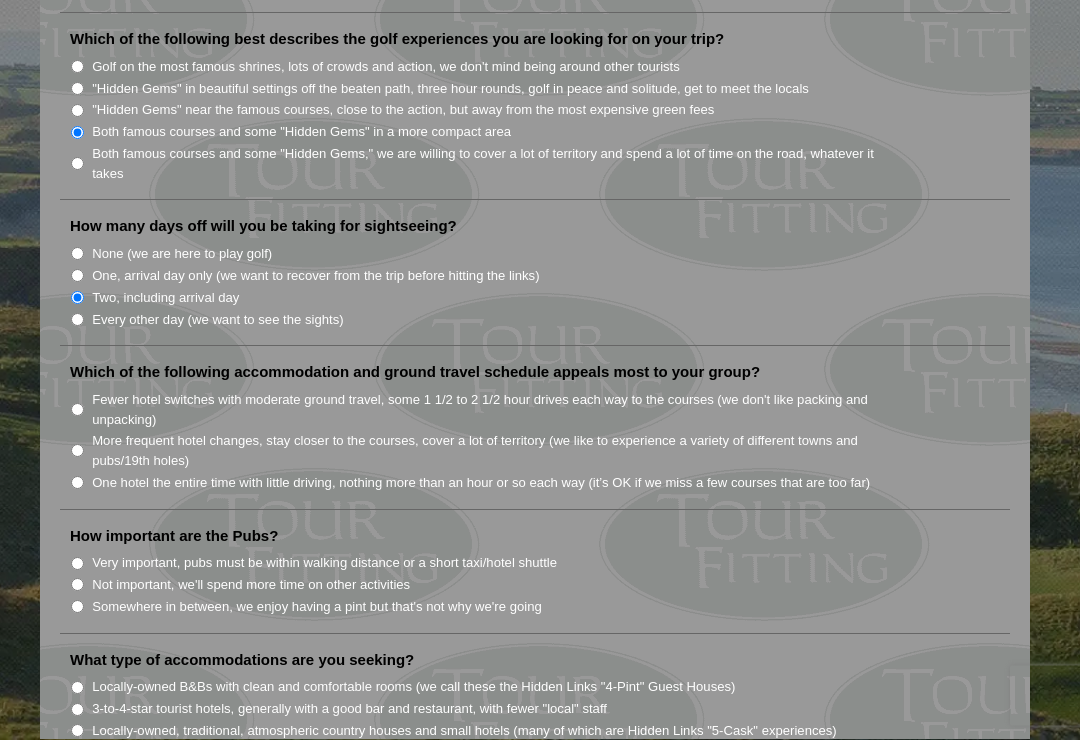 scroll, scrollTop: 1168, scrollLeft: 0, axis: vertical 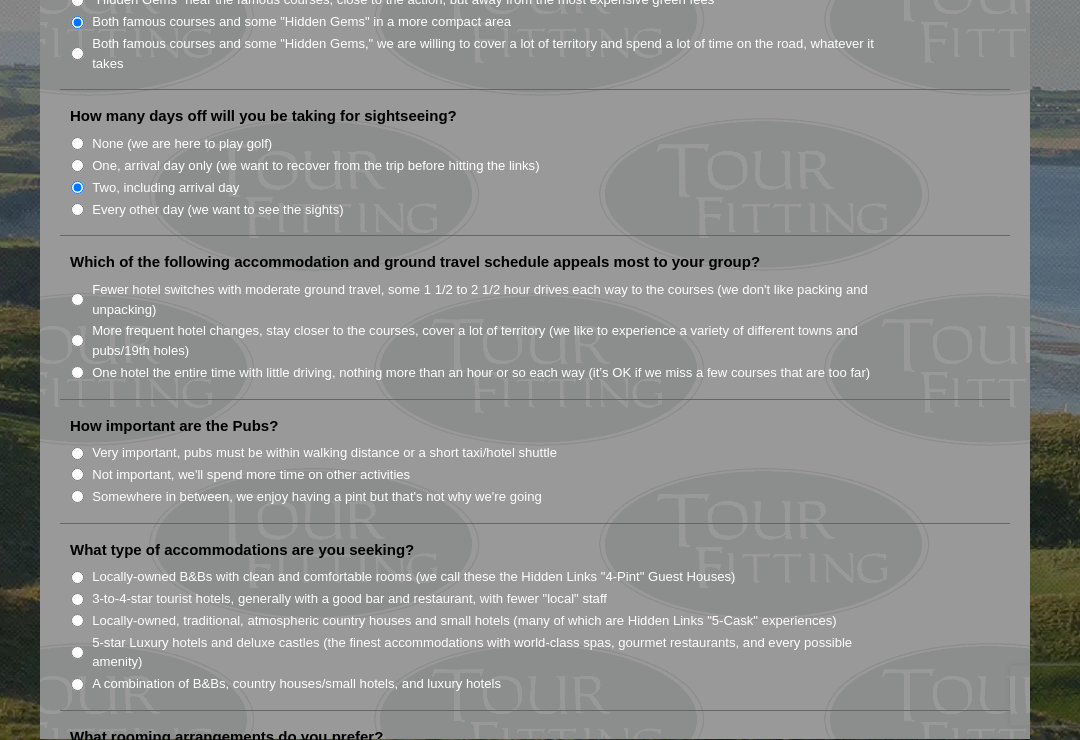 click on "Every other day (we want to see the sights)" at bounding box center (77, 210) 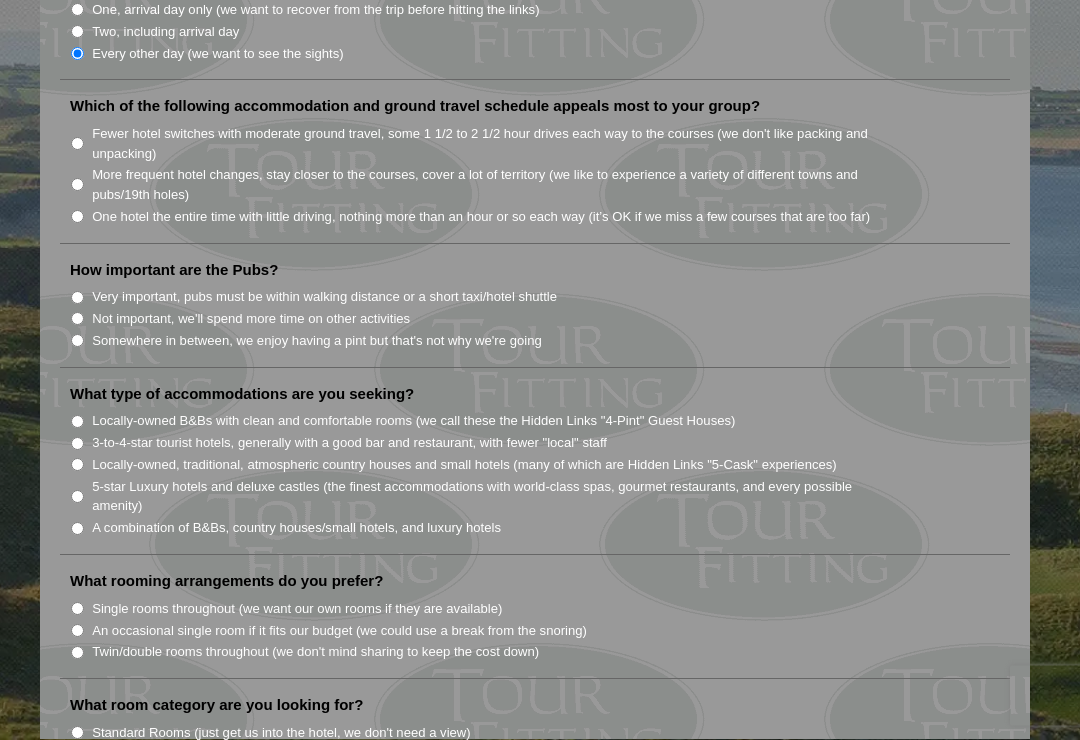 scroll, scrollTop: 1327, scrollLeft: 0, axis: vertical 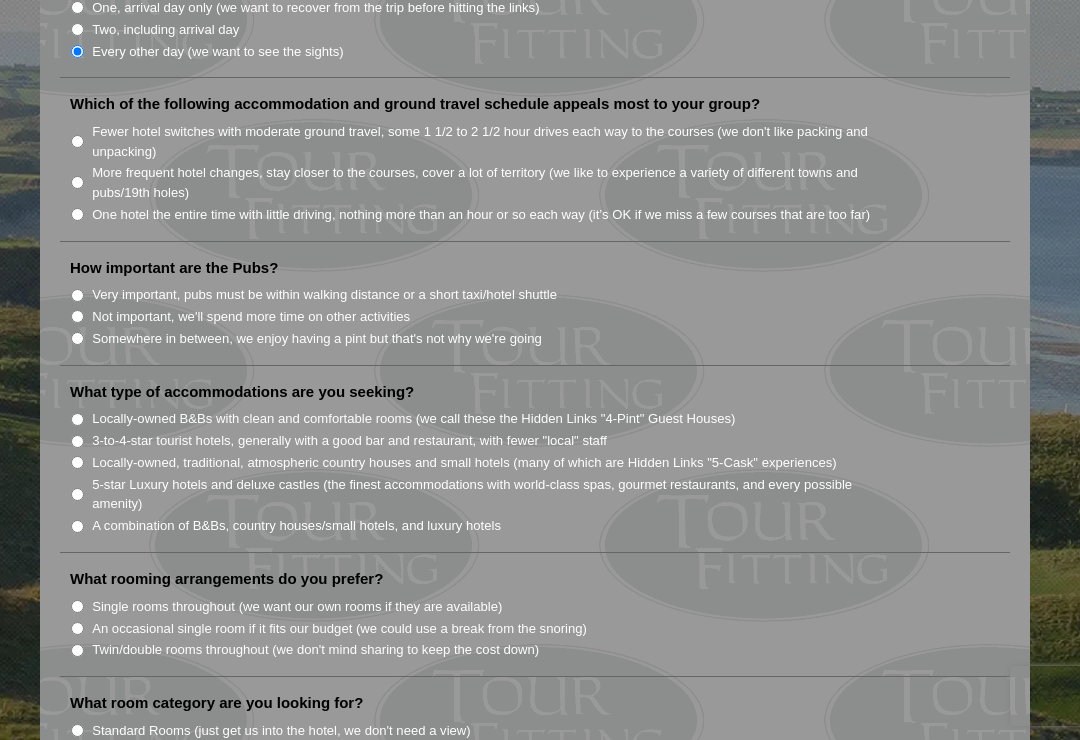 click on "One hotel the entire time with little driving, nothing more than an hour or so each way (it’s OK if we miss a few courses that are too far)" at bounding box center [77, 214] 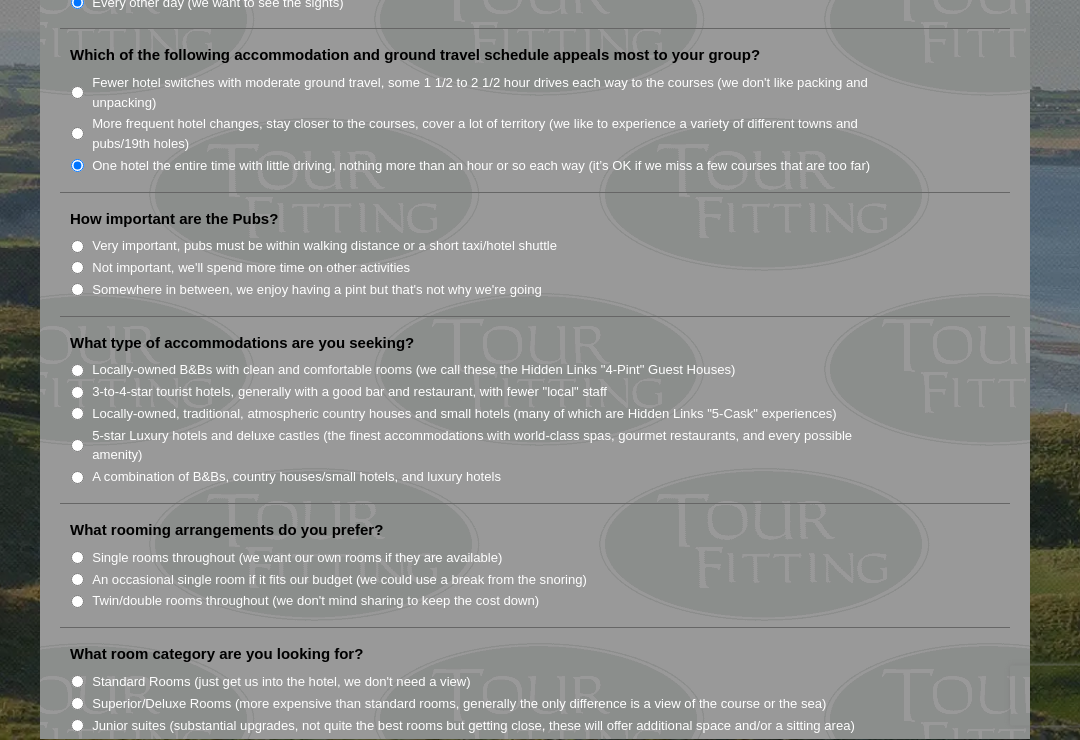 scroll, scrollTop: 1401, scrollLeft: 0, axis: vertical 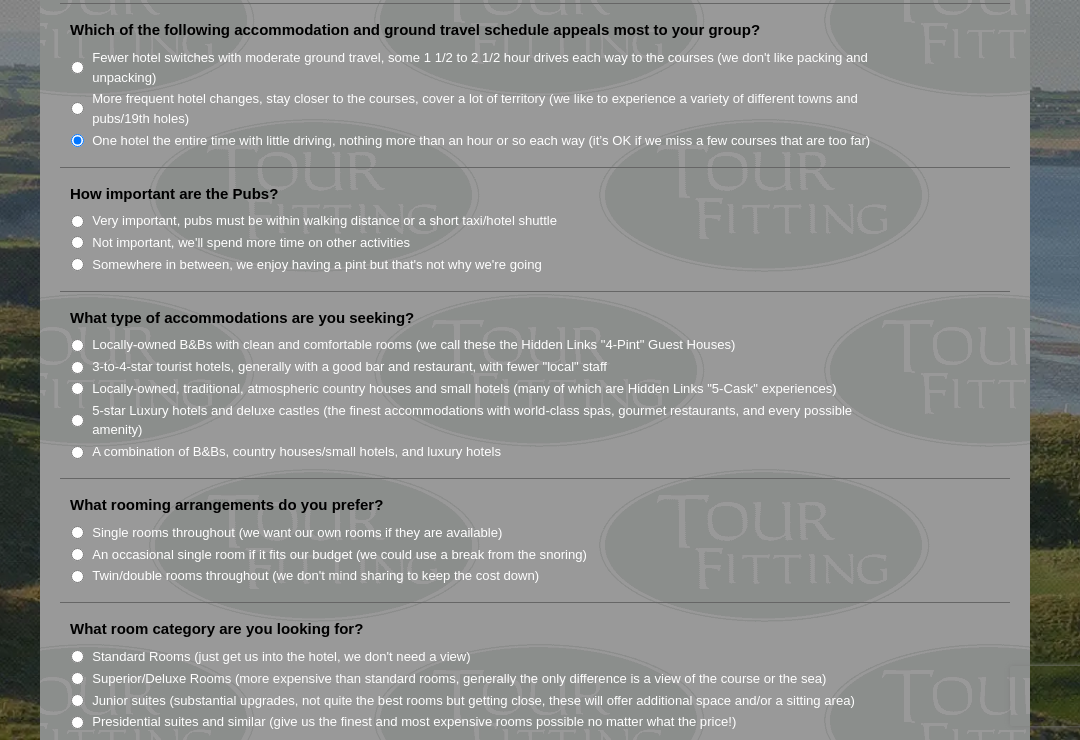 click on "Not important, we'll spend more time on other activities" at bounding box center (77, 242) 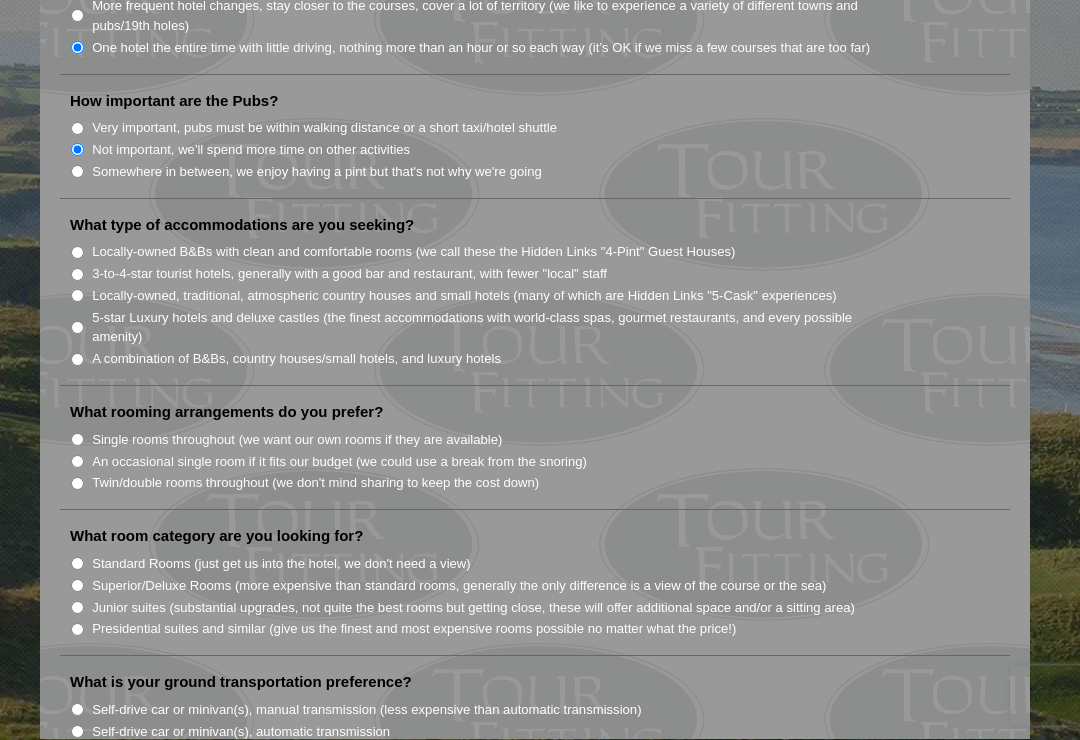 scroll, scrollTop: 1496, scrollLeft: 0, axis: vertical 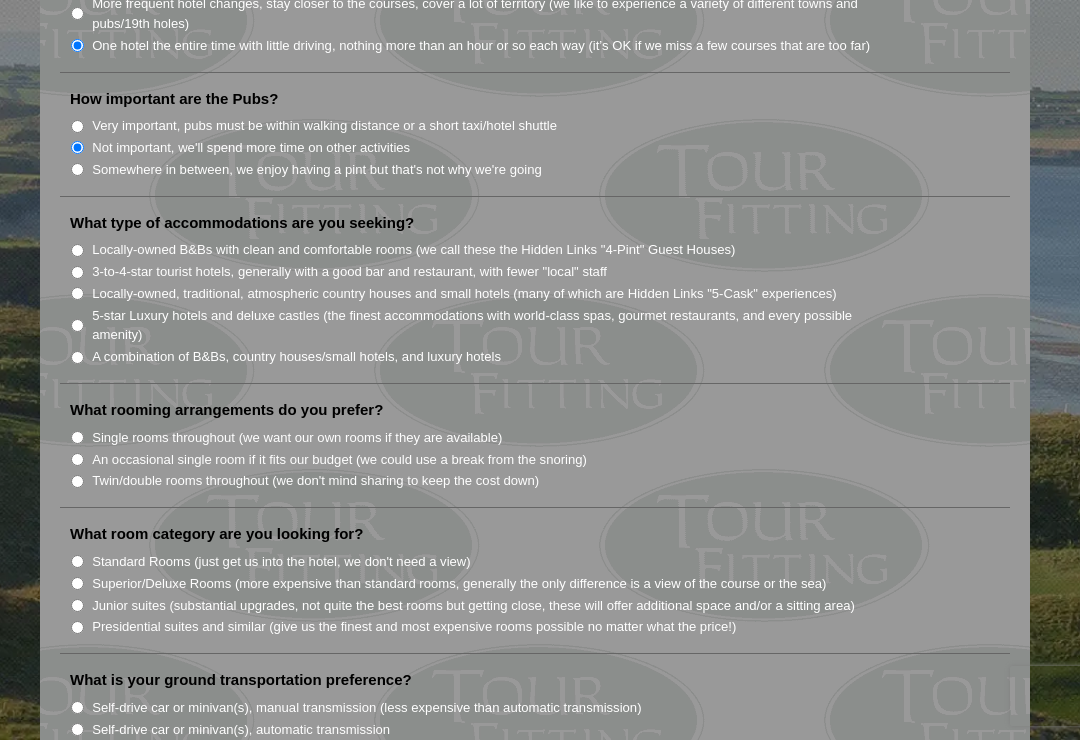 click on "A combination of B&Bs, country houses/small hotels, and luxury hotels" at bounding box center (77, 357) 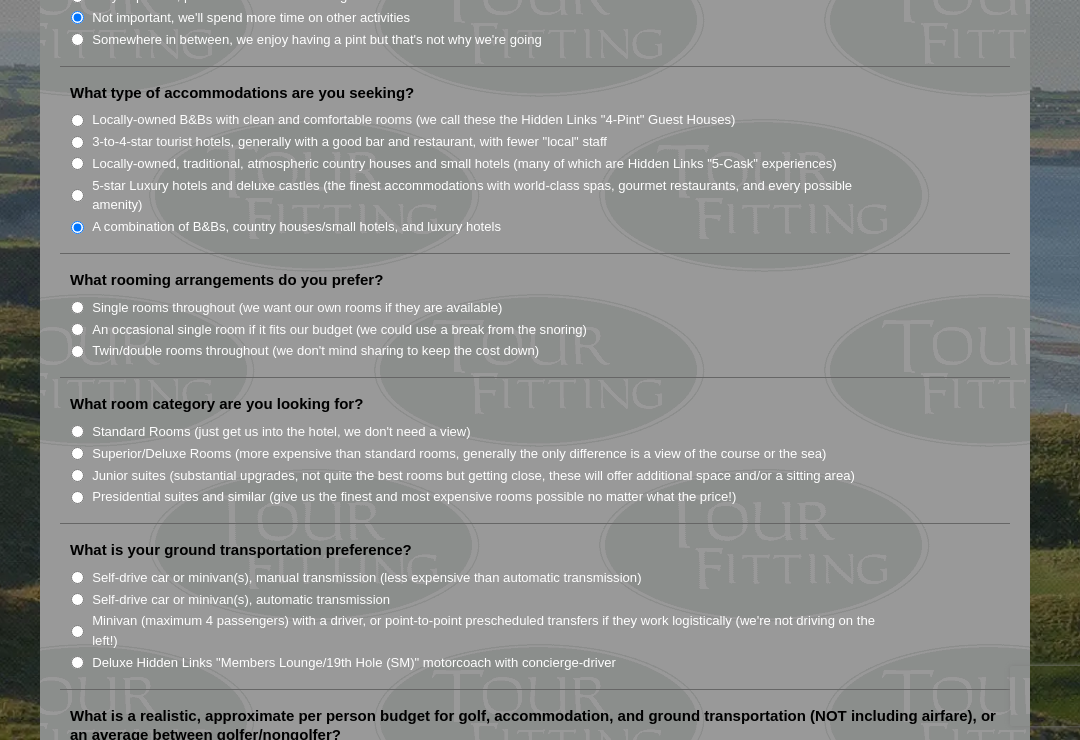 scroll, scrollTop: 1773, scrollLeft: 0, axis: vertical 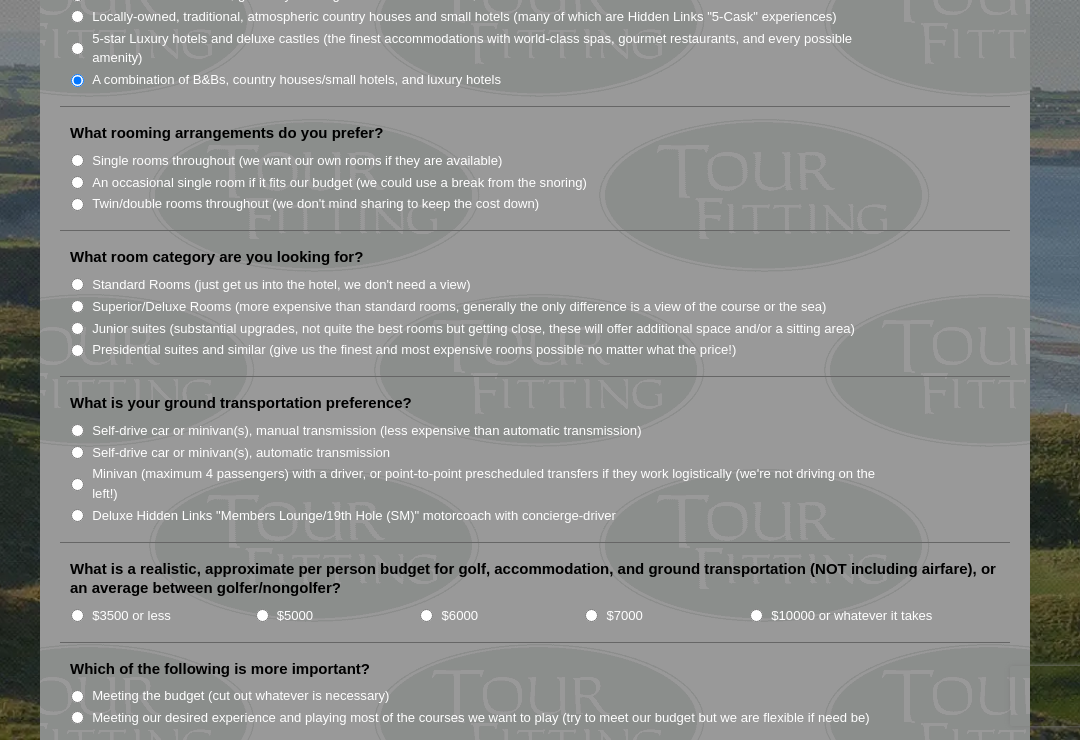 click on "Twin/double rooms throughout (we don't mind sharing to keep the cost down)" at bounding box center (77, 204) 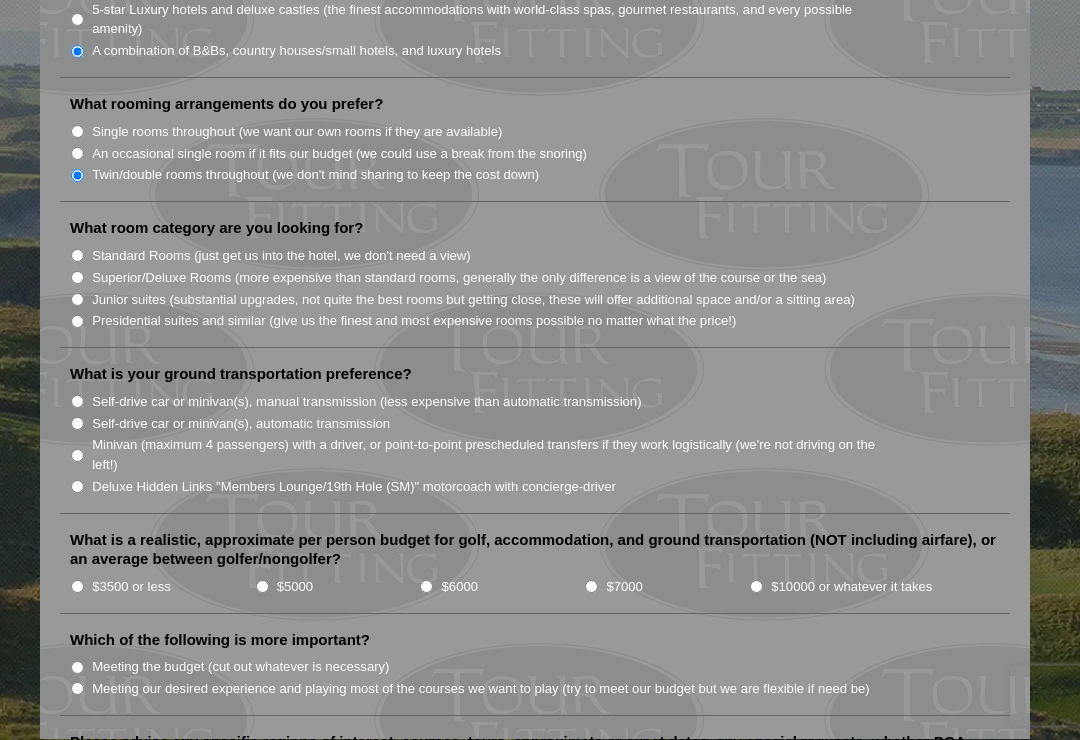 scroll, scrollTop: 1802, scrollLeft: 0, axis: vertical 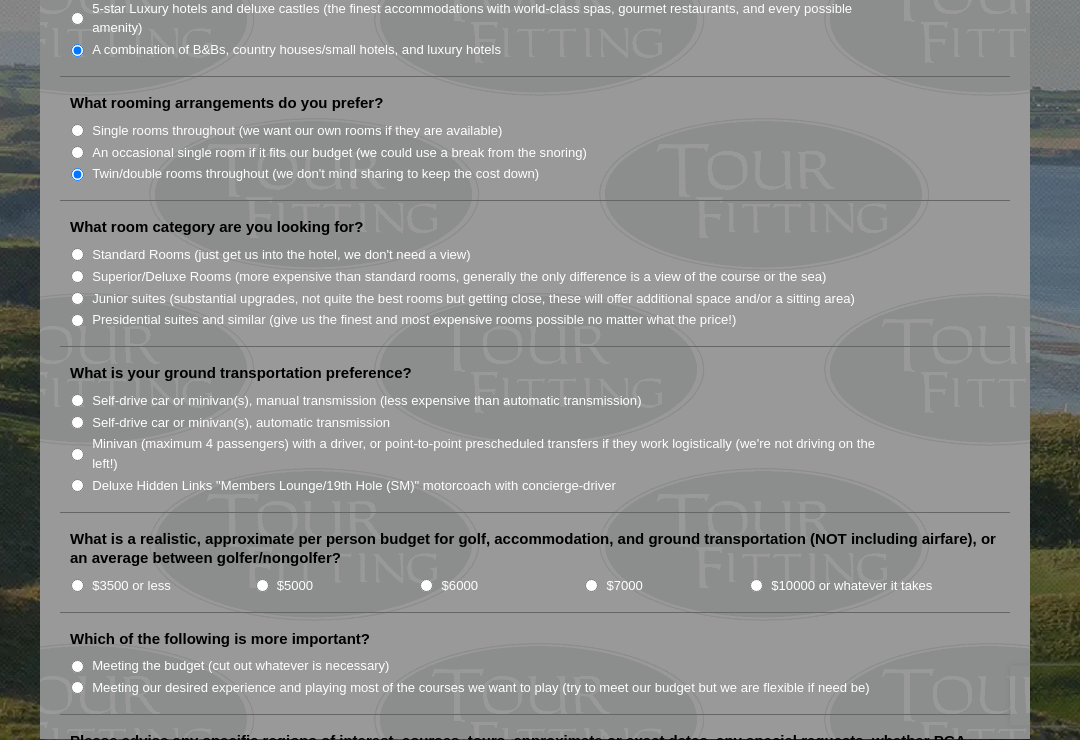 click on "Standard Rooms (just get us into the hotel, we don't need a view)" at bounding box center (281, 256) 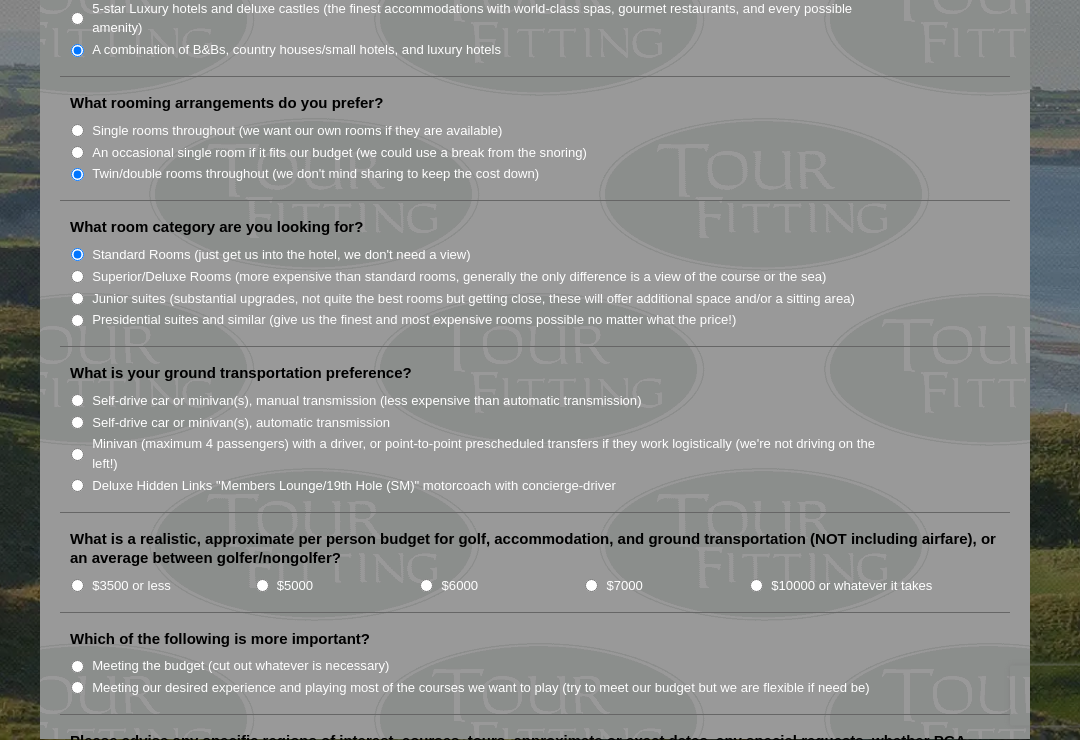 click on "Superior/Deluxe Rooms (more expensive than standard rooms, generally the only difference is a view of the course or the sea)" at bounding box center [77, 277] 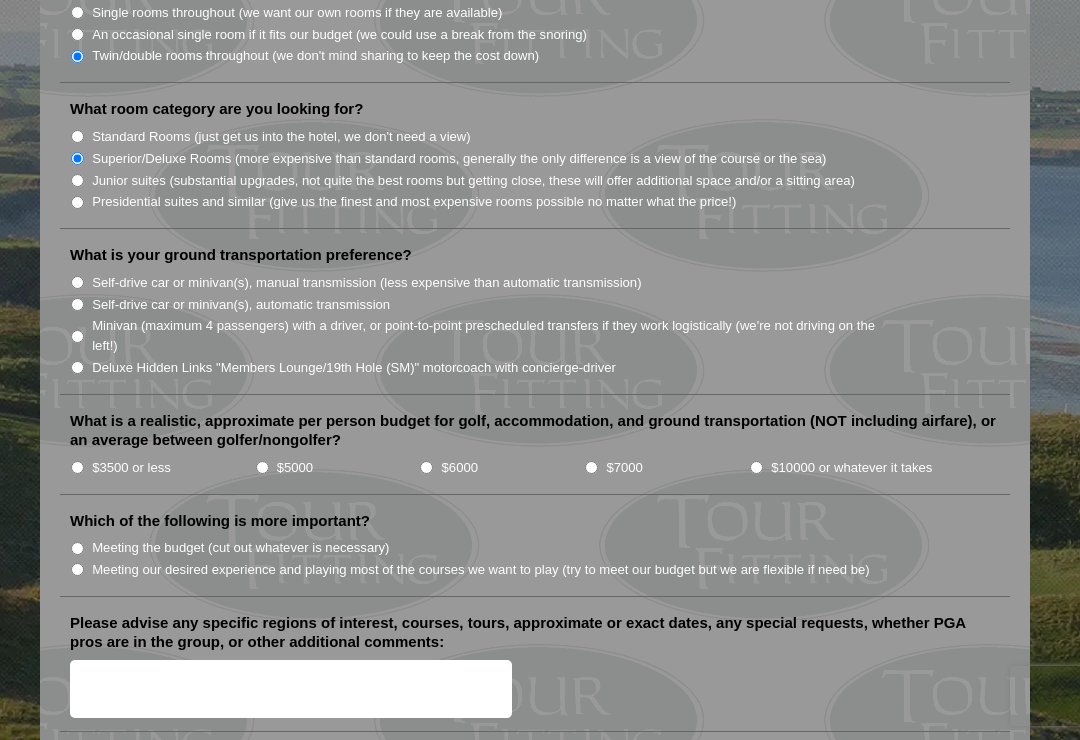 scroll, scrollTop: 1920, scrollLeft: 0, axis: vertical 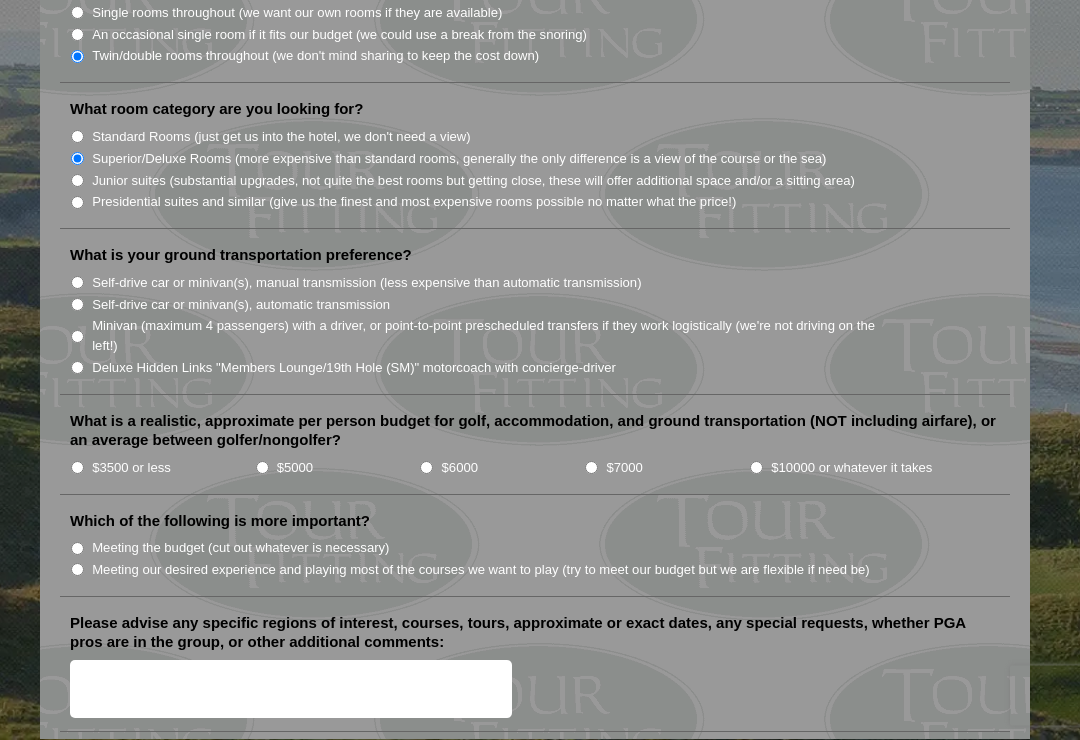 click on "Self-drive car or minivan(s), automatic transmission" at bounding box center (77, 305) 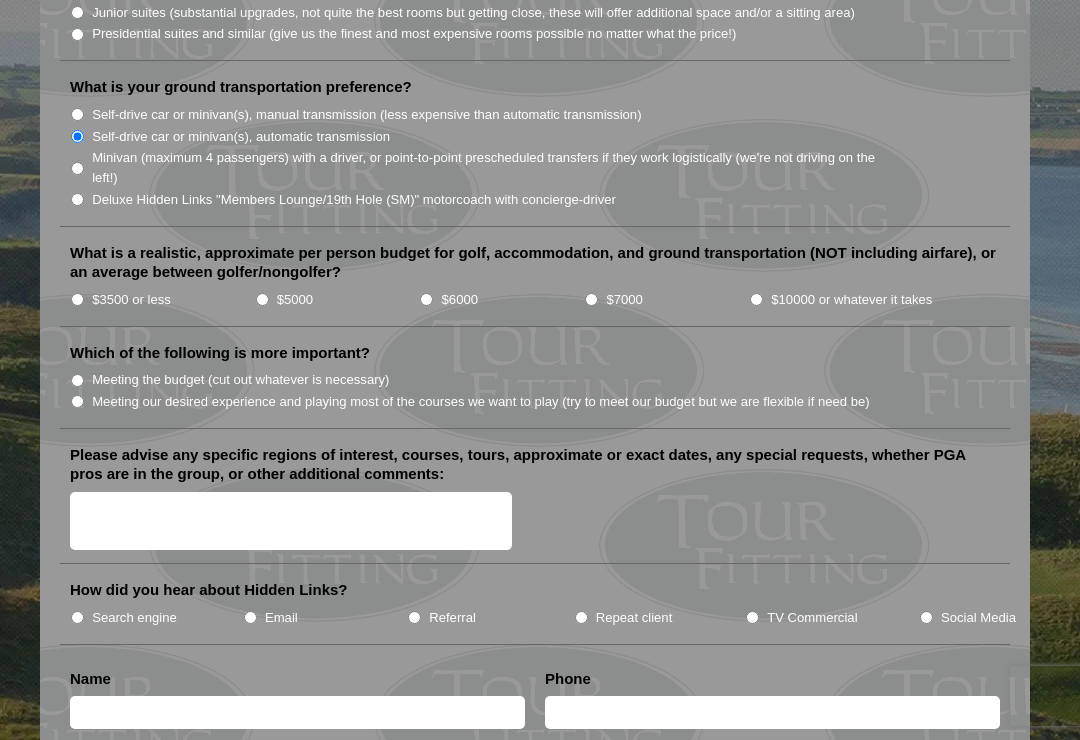 scroll, scrollTop: 2092, scrollLeft: 0, axis: vertical 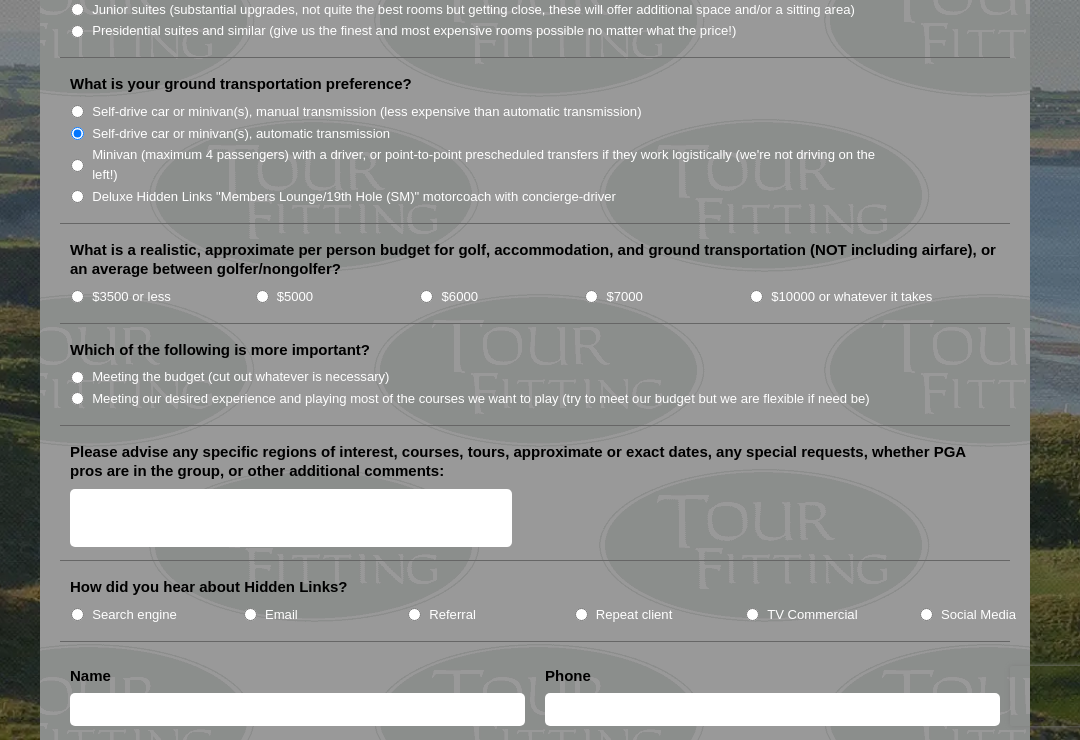 click on "$3500 or less" at bounding box center (162, 296) 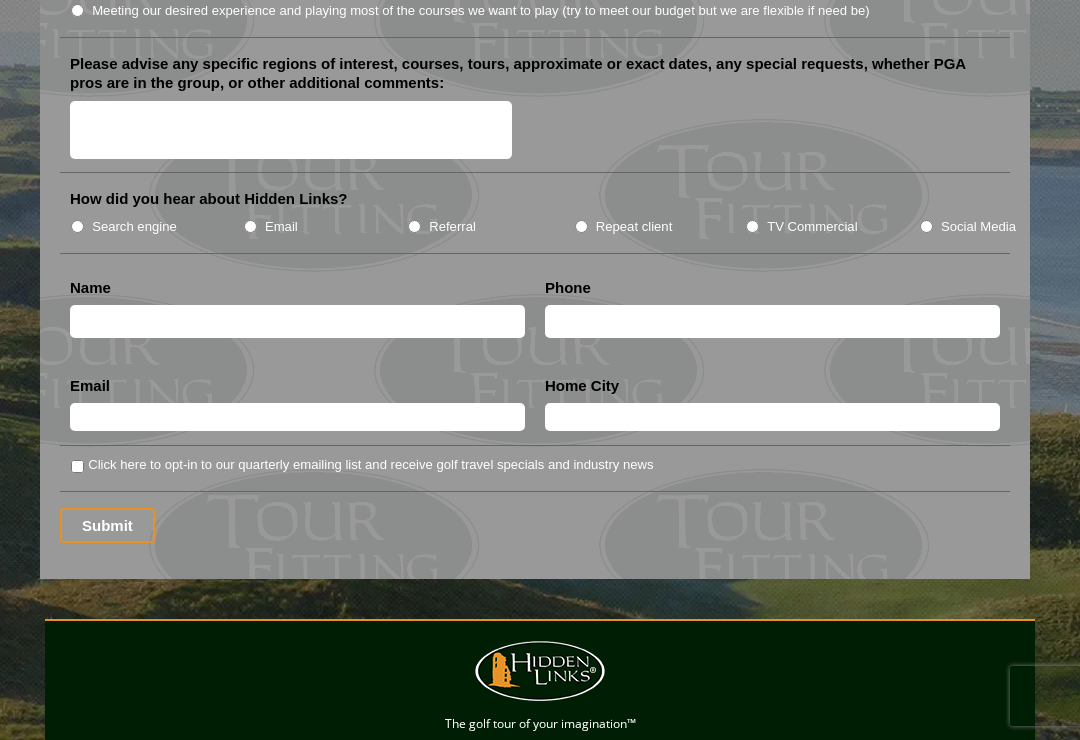scroll, scrollTop: 2479, scrollLeft: 0, axis: vertical 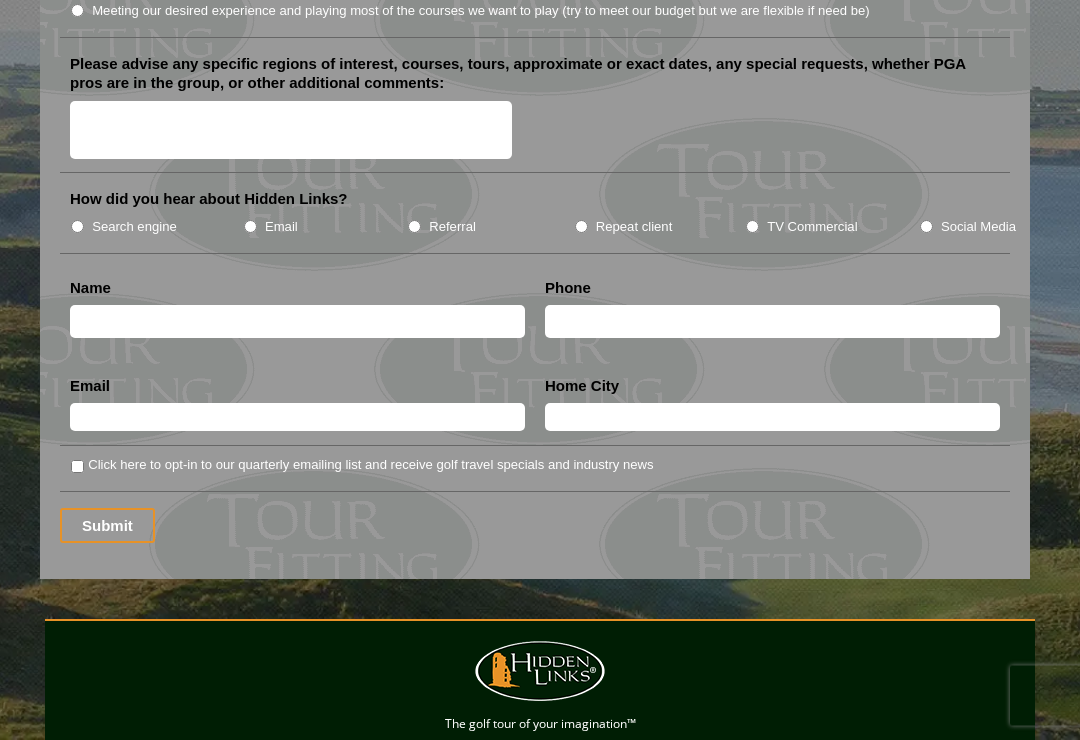 click on "Click here to opt-in to our quarterly emailing list and receive golf travel specials and industry news" at bounding box center [77, 467] 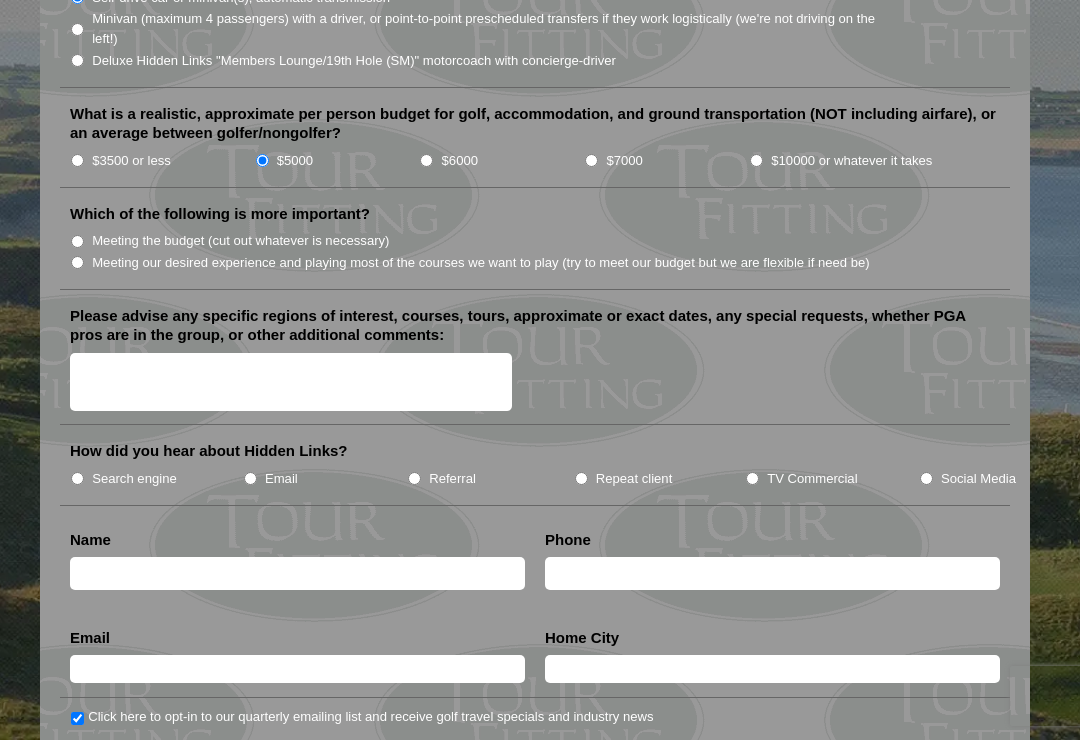 scroll, scrollTop: 2232, scrollLeft: 0, axis: vertical 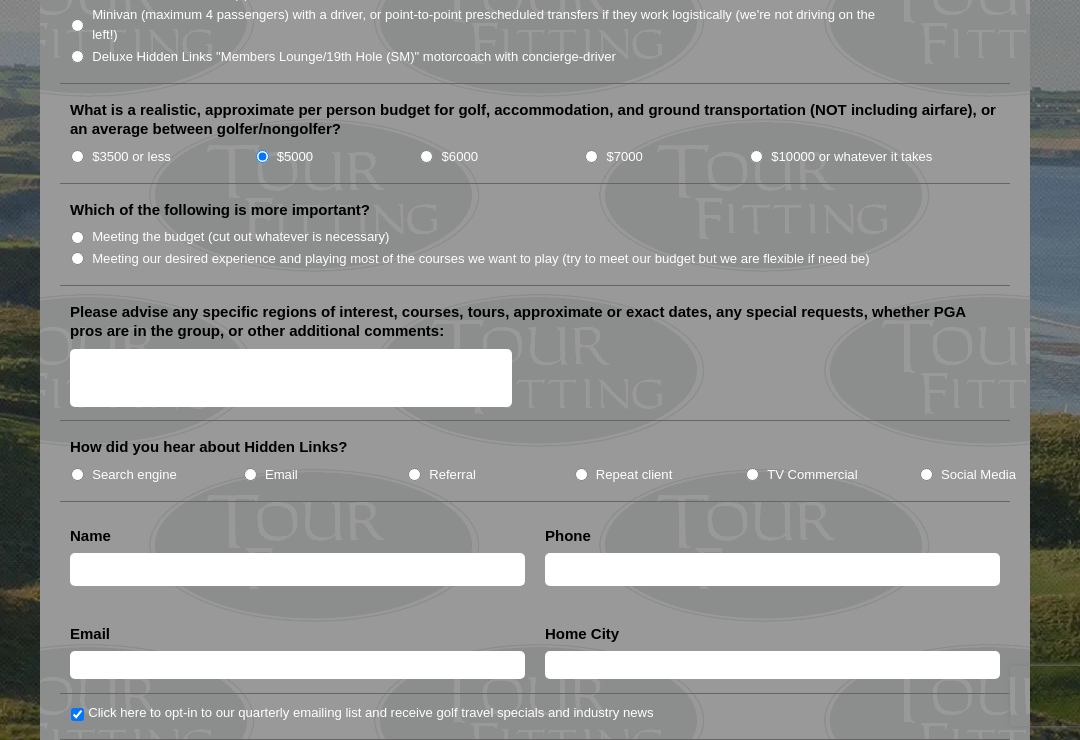 click on "Meeting our desired experience and playing most of the courses we want to play (try to meet our budget but we are flexible if need be)" at bounding box center [77, 258] 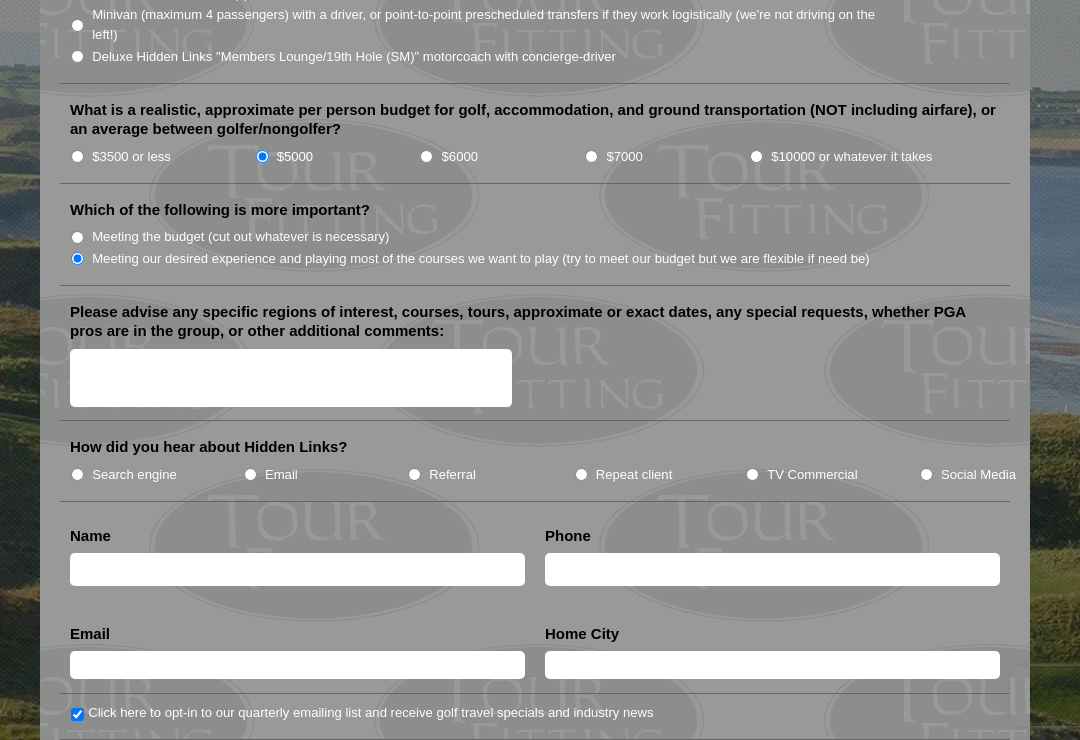click on "Please advise any specific regions of interest, courses, tours, approximate or exact dates, any special requests, whether PGA pros are in the group, or other additional comments:" at bounding box center (291, 378) 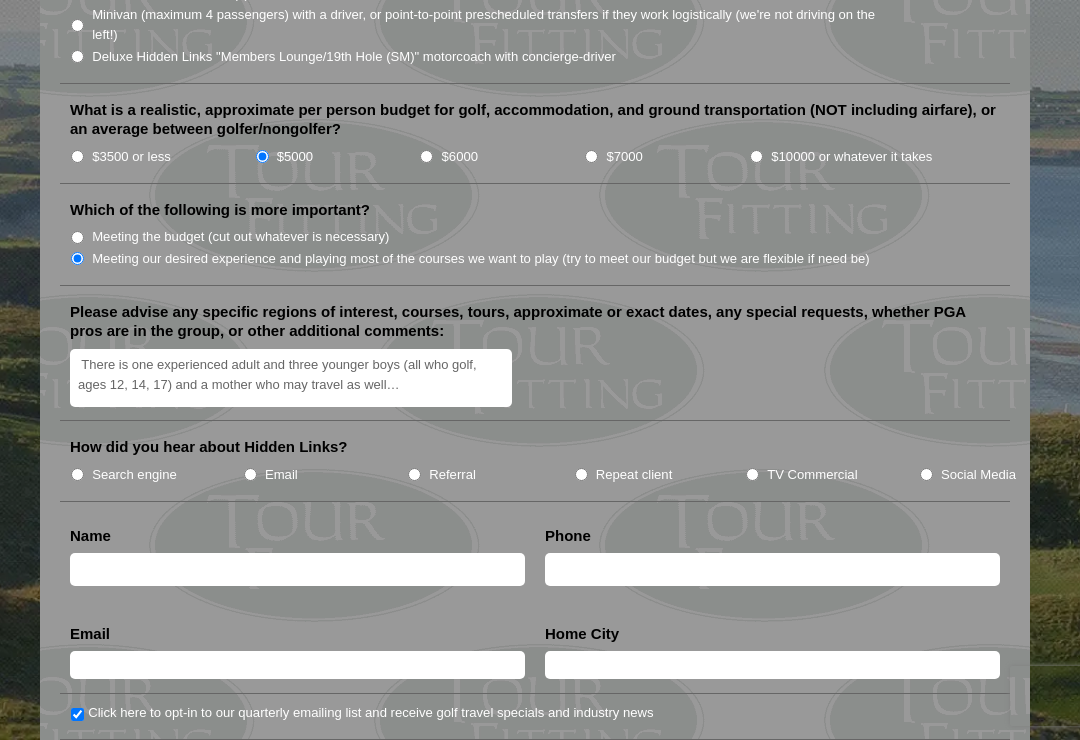 type on "There is one experienced adult and three younger boys (all who golf, ages 12, 14, 17) and a mother who may travel as well…" 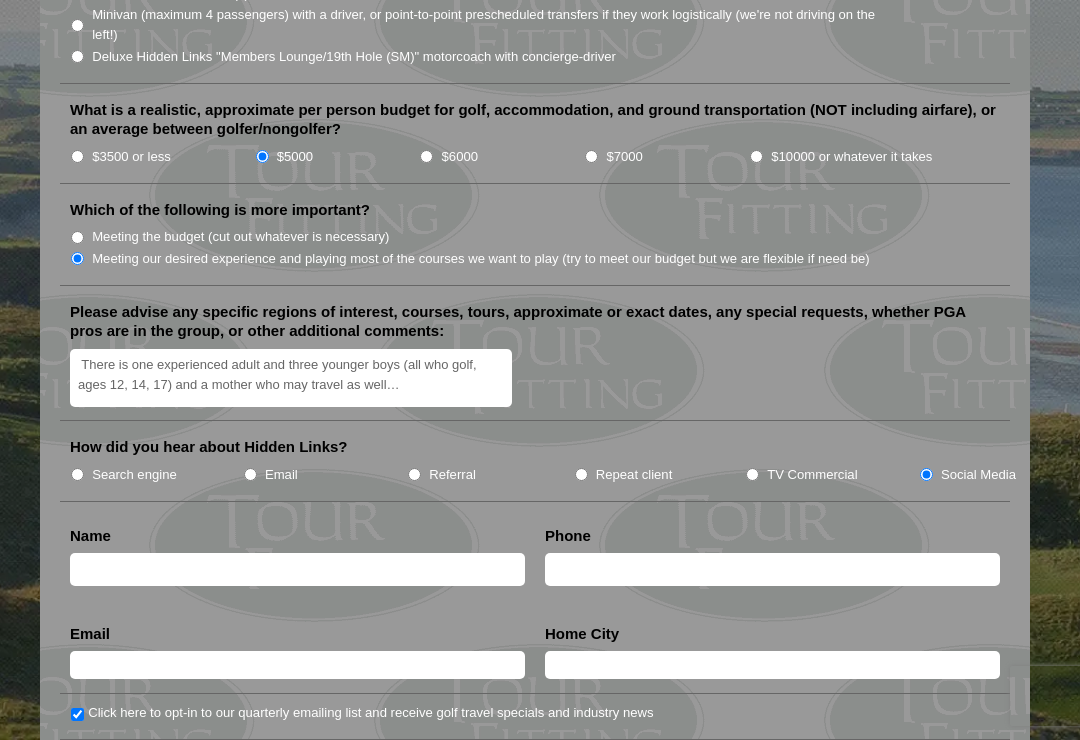 click at bounding box center [297, 569] 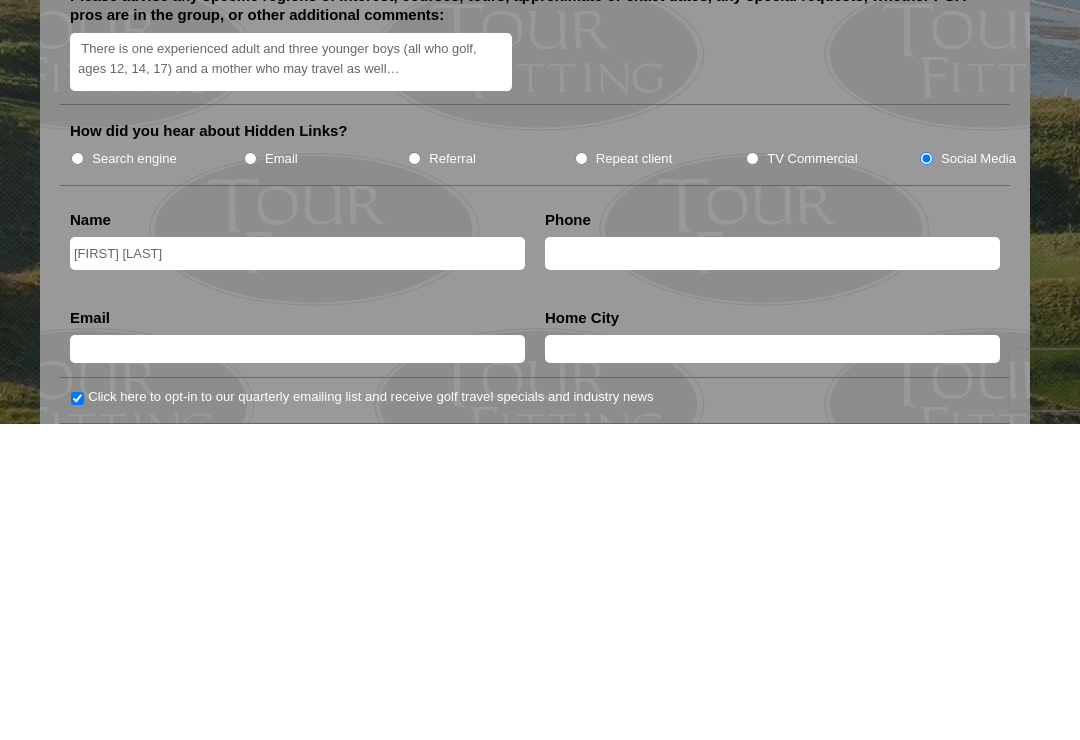 type on "[FIRST] [LAST]" 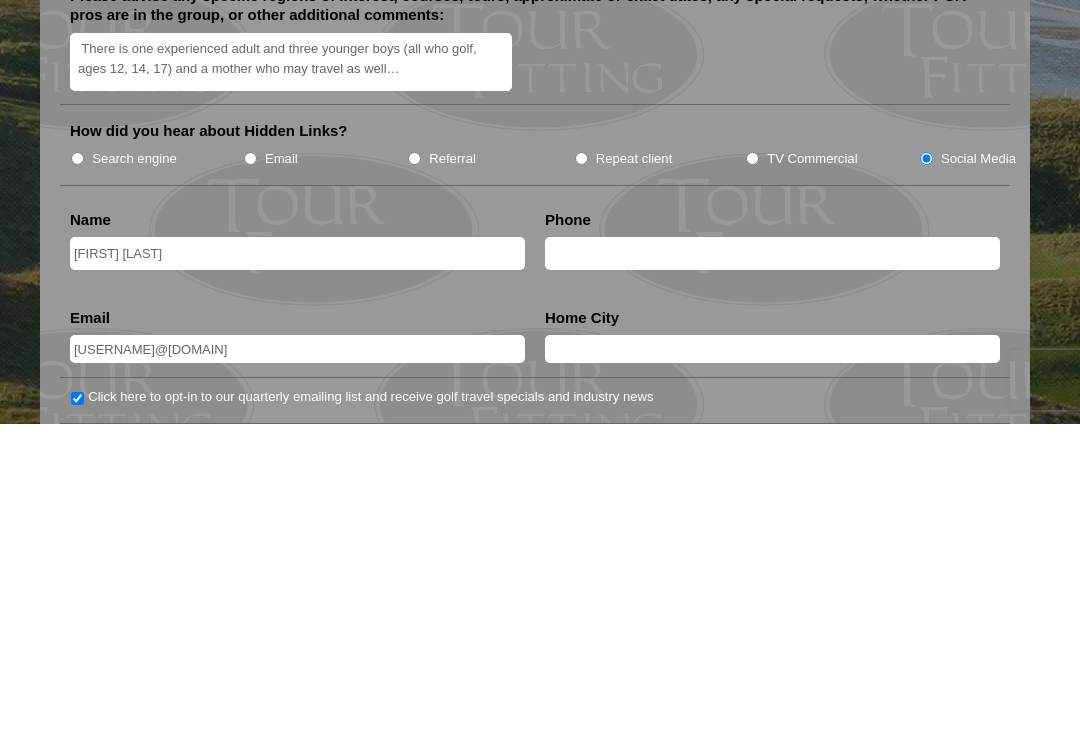 type on "[USERNAME]@[DOMAIN]" 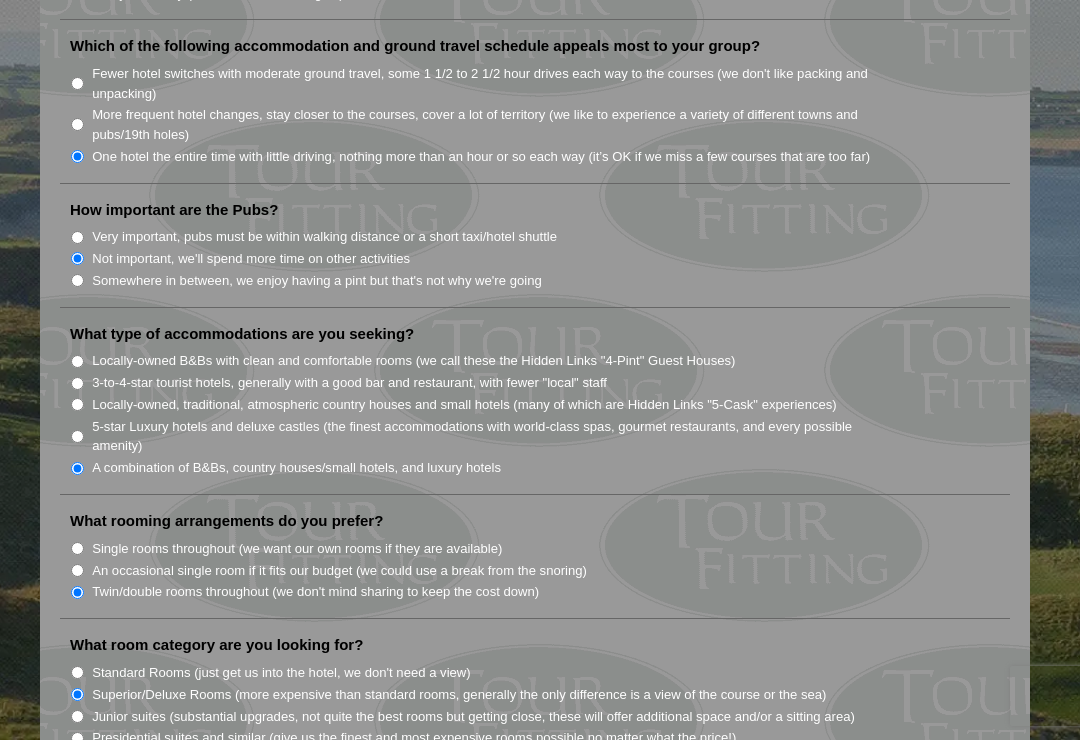 scroll, scrollTop: 1386, scrollLeft: 0, axis: vertical 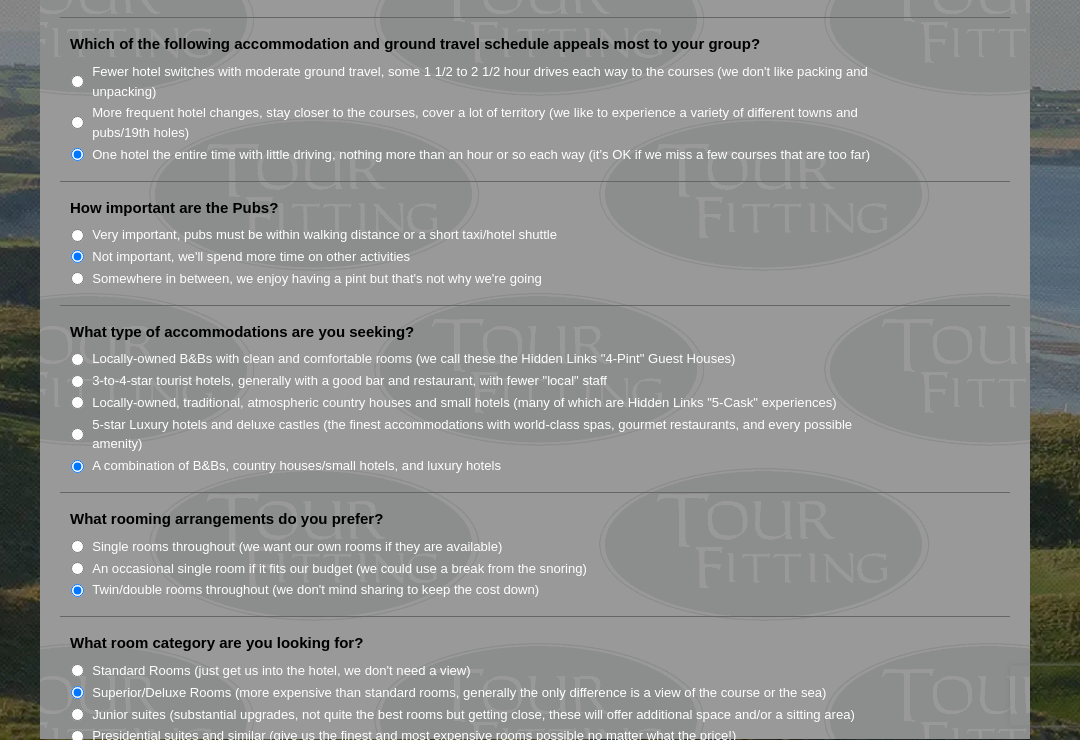 type on "[CITY], [STATE], [COUNTRY]" 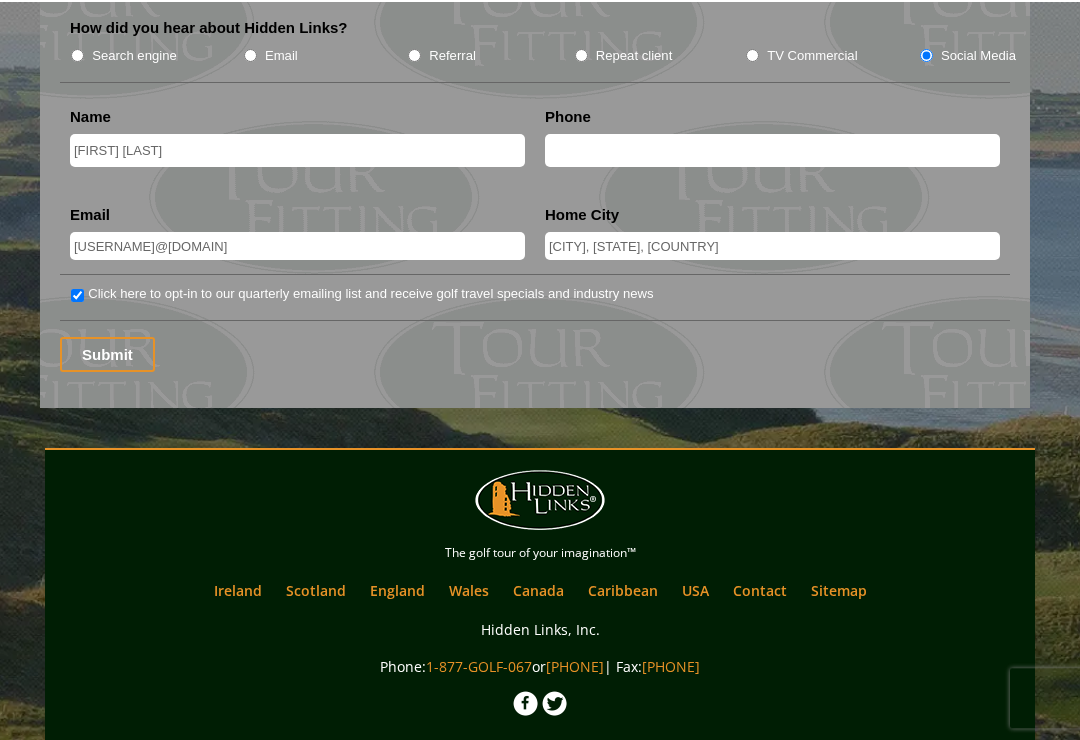scroll, scrollTop: 2344, scrollLeft: 0, axis: vertical 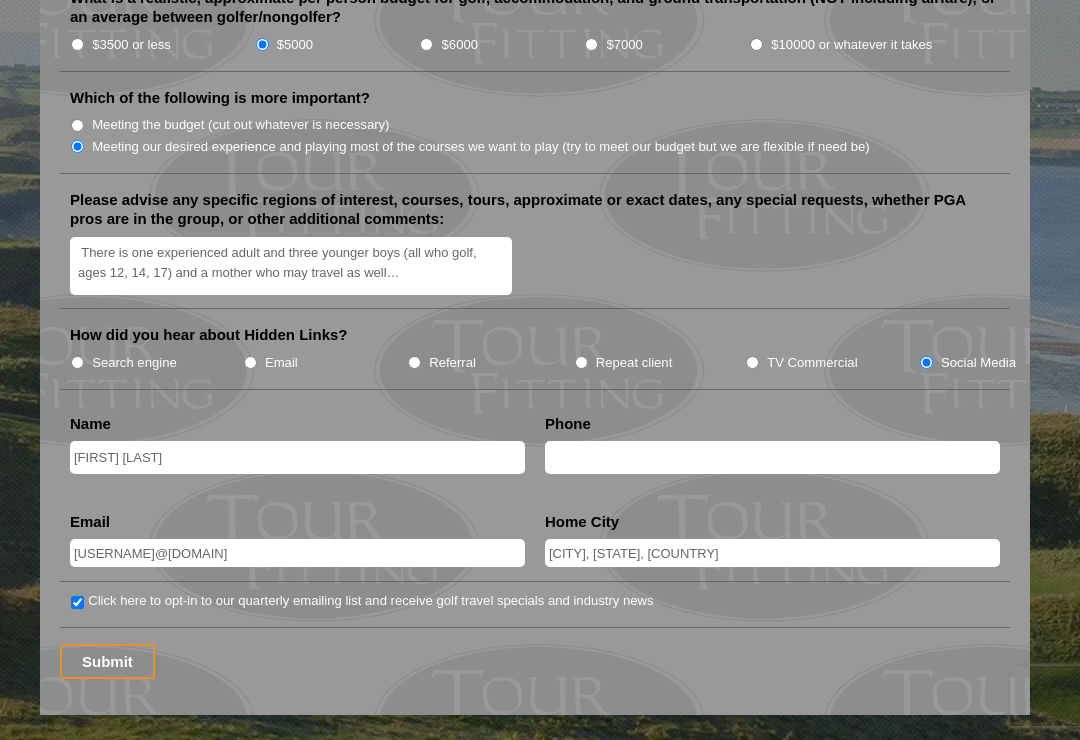 click on "Submit" at bounding box center (107, 661) 